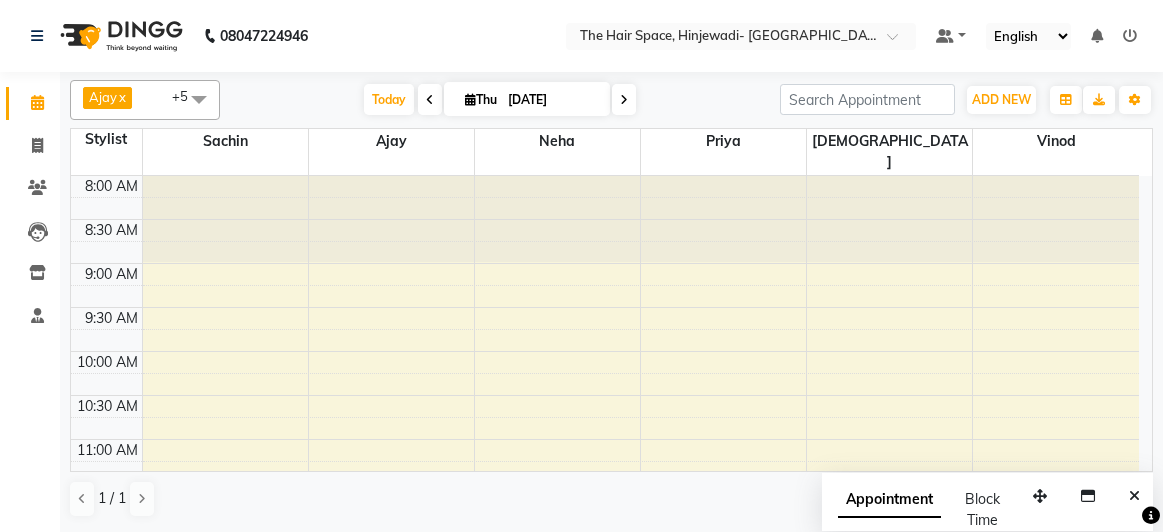 scroll, scrollTop: 0, scrollLeft: 0, axis: both 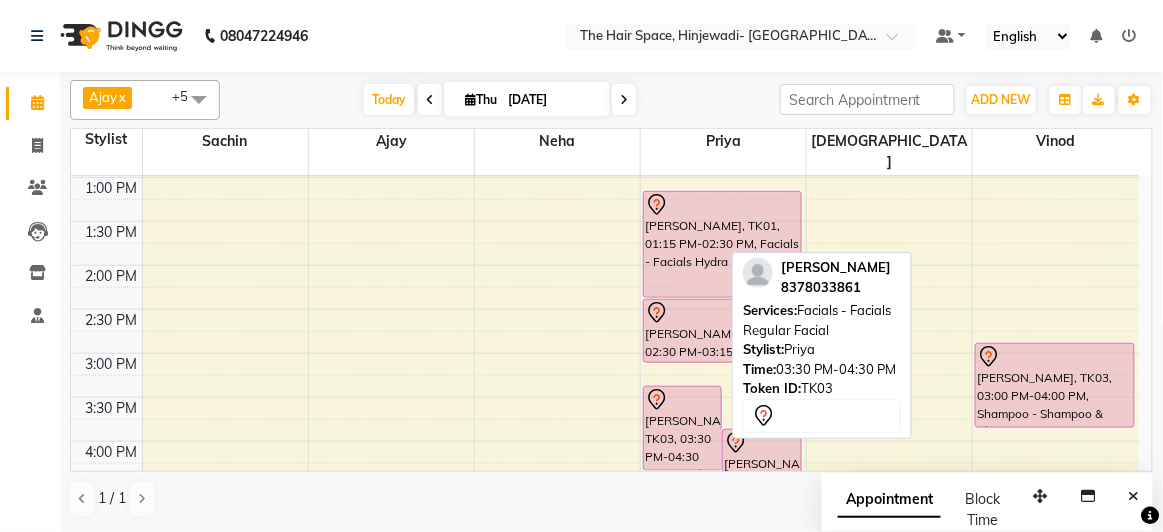 click on "[PERSON_NAME], TK03, 03:30 PM-04:30 PM, Facials - Facials Regular Facial" at bounding box center (683, 428) 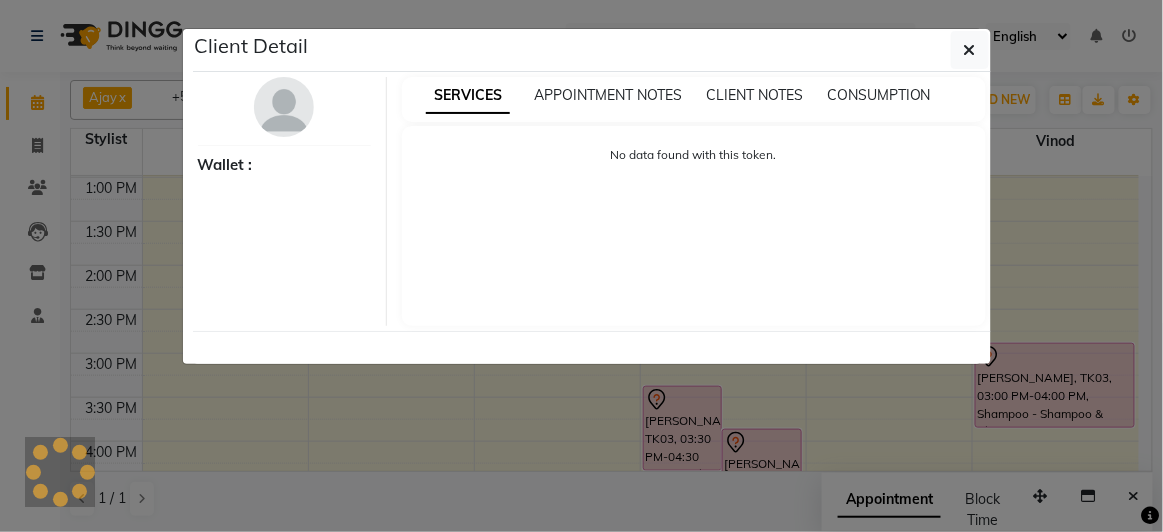 select on "7" 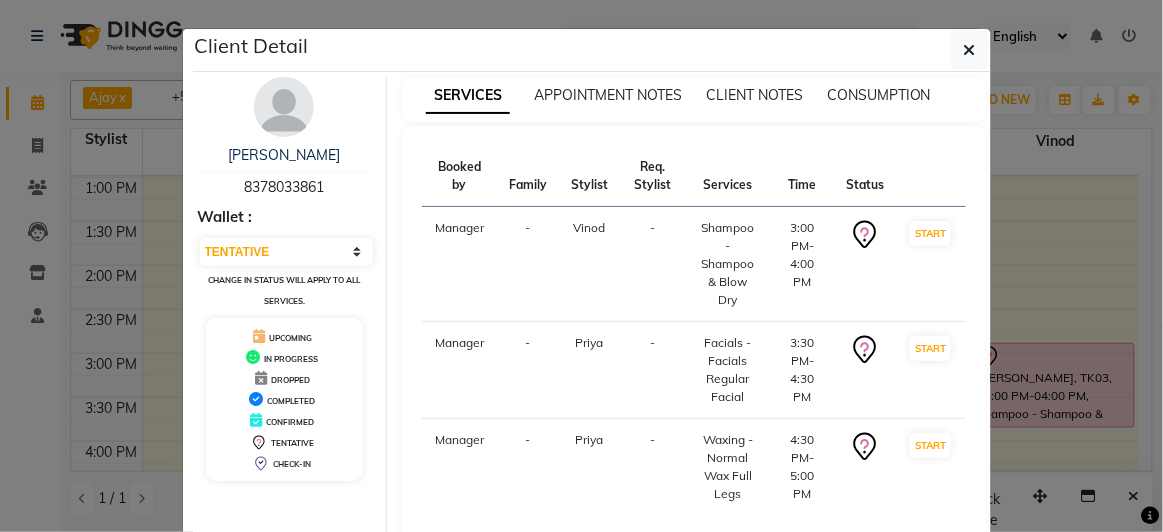 click at bounding box center [284, 107] 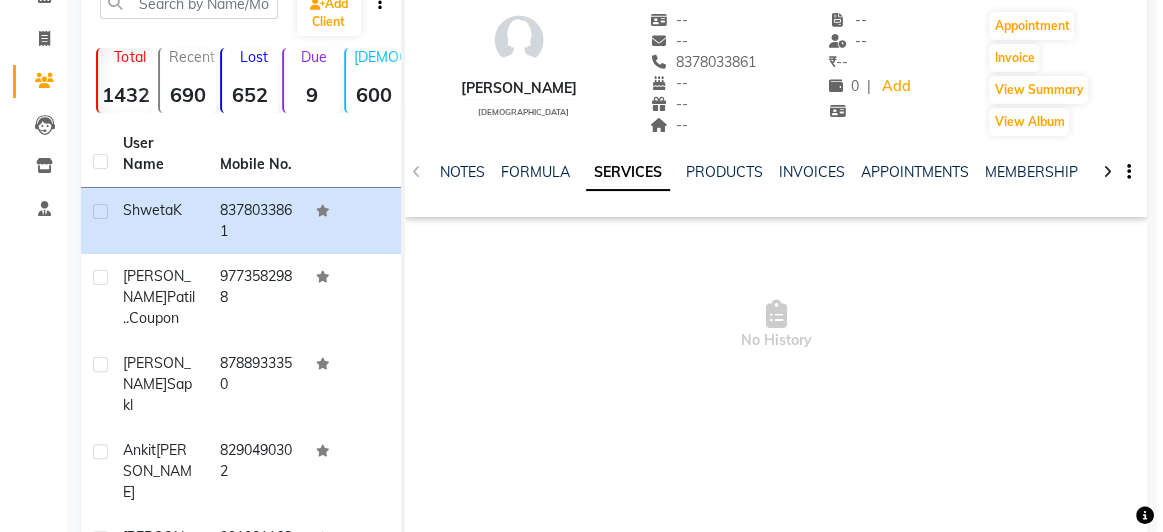 scroll, scrollTop: 0, scrollLeft: 0, axis: both 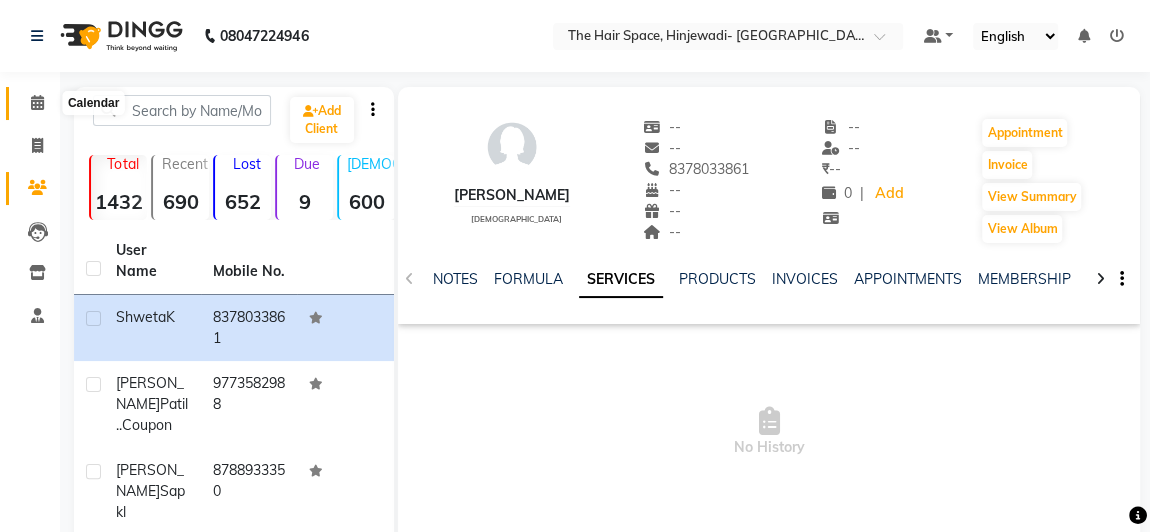 click 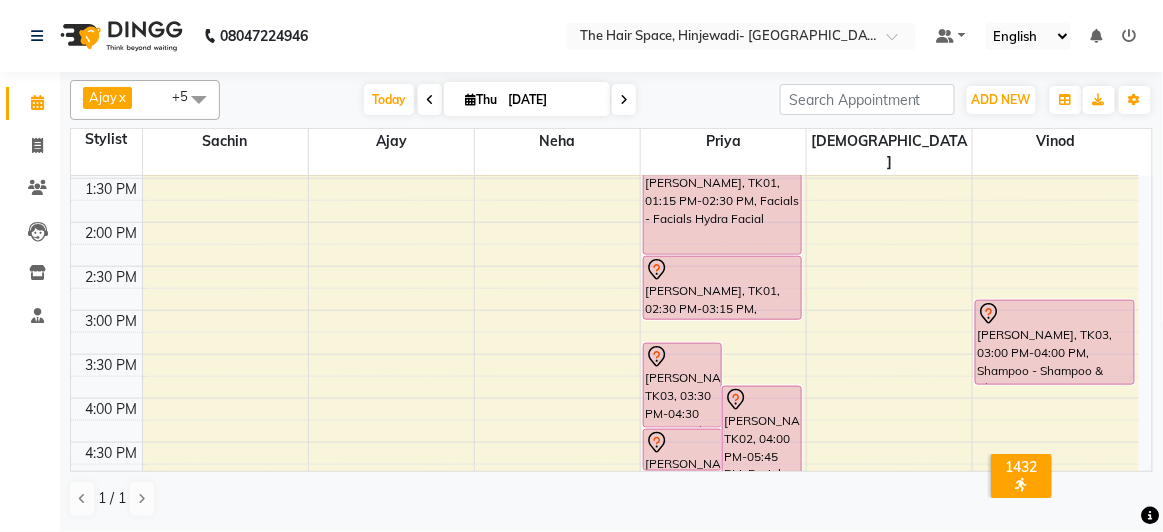 scroll, scrollTop: 509, scrollLeft: 0, axis: vertical 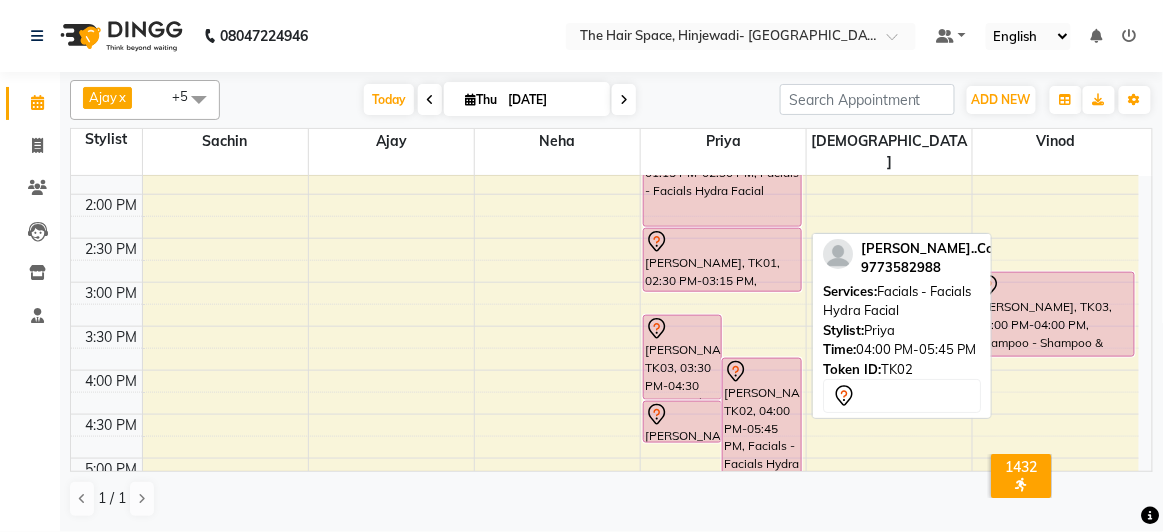 click on "[PERSON_NAME]..Coupon, TK02, 04:00 PM-05:45 PM, Facials - Facials Hydra Facial" at bounding box center [762, 433] 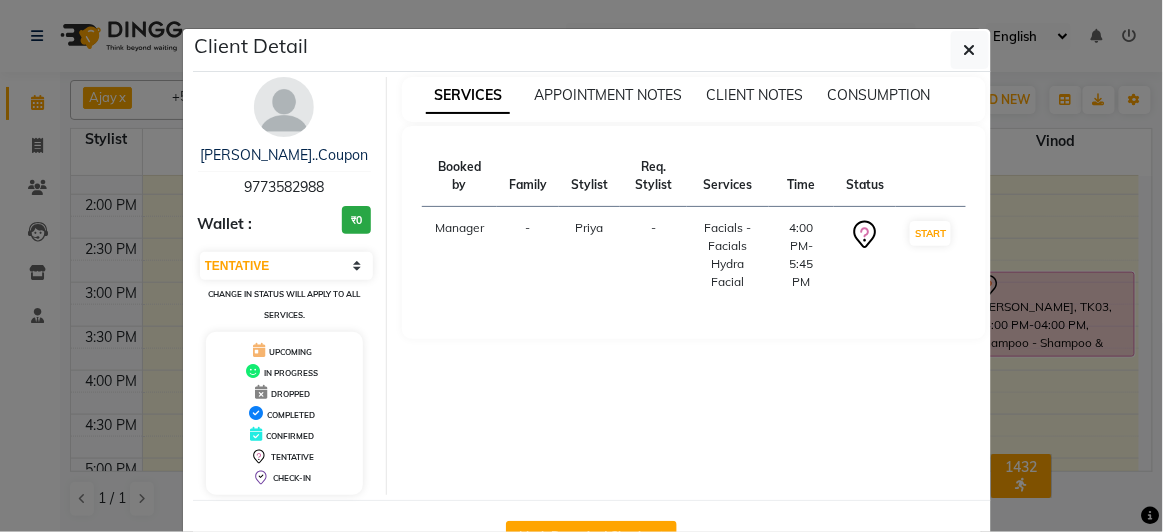 click on "Client Detail  [PERSON_NAME]..Coupon   9773582988 Wallet : ₹0 Select IN SERVICE CONFIRMED TENTATIVE CHECK IN MARK DONE DROPPED UPCOMING Change in status will apply to all services. UPCOMING IN PROGRESS DROPPED COMPLETED CONFIRMED TENTATIVE CHECK-IN SERVICES APPOINTMENT NOTES CLIENT NOTES CONSUMPTION Booked by Family Stylist Req. Stylist Services Time Status  Manager  - Priya -  Facials - Facials Hydra Facial   4:00 PM-5:45 PM   START   Mark Done And Checkout" 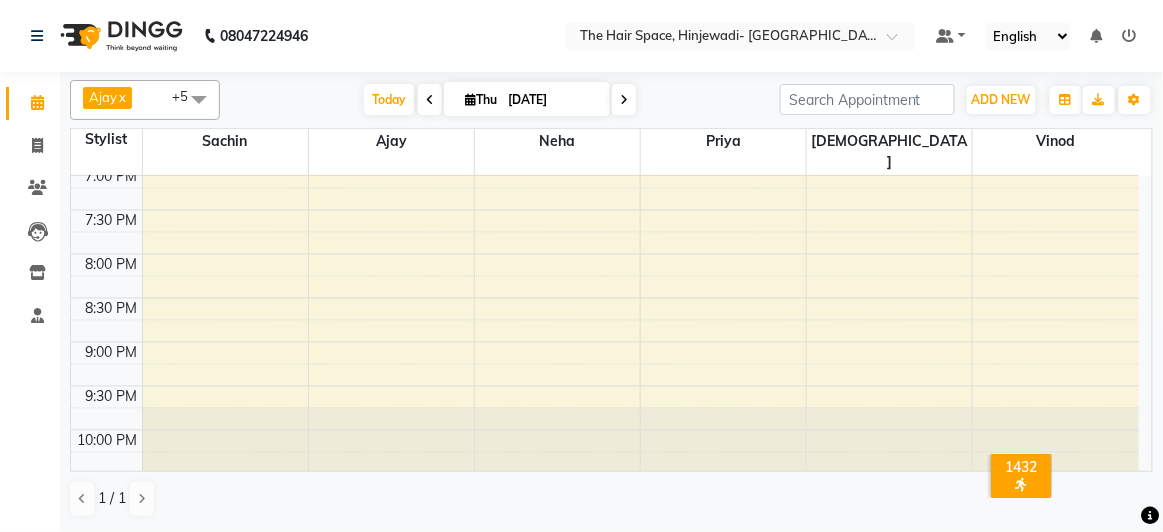 scroll, scrollTop: 978, scrollLeft: 0, axis: vertical 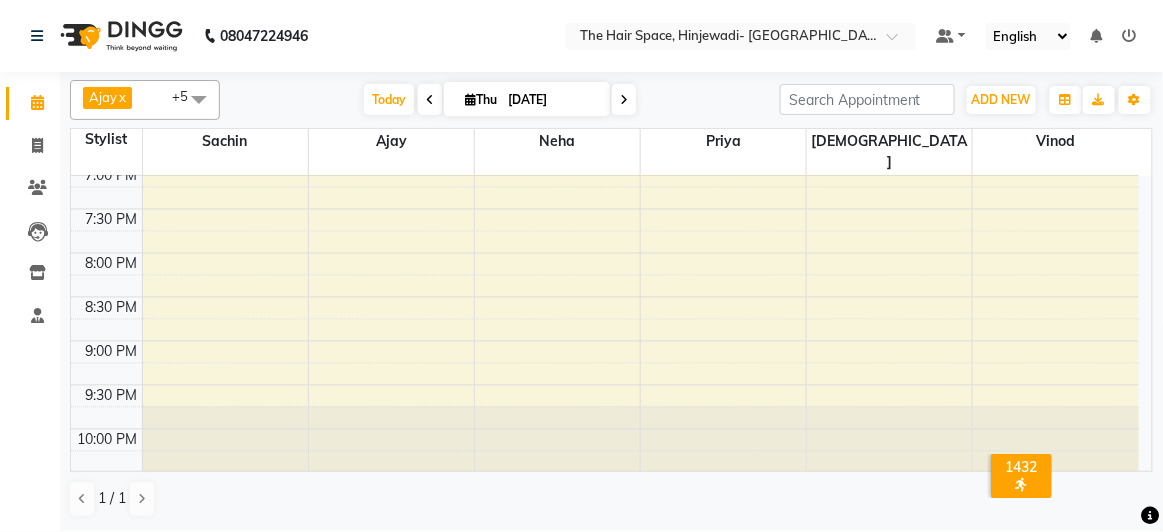 click at bounding box center [723, 450] 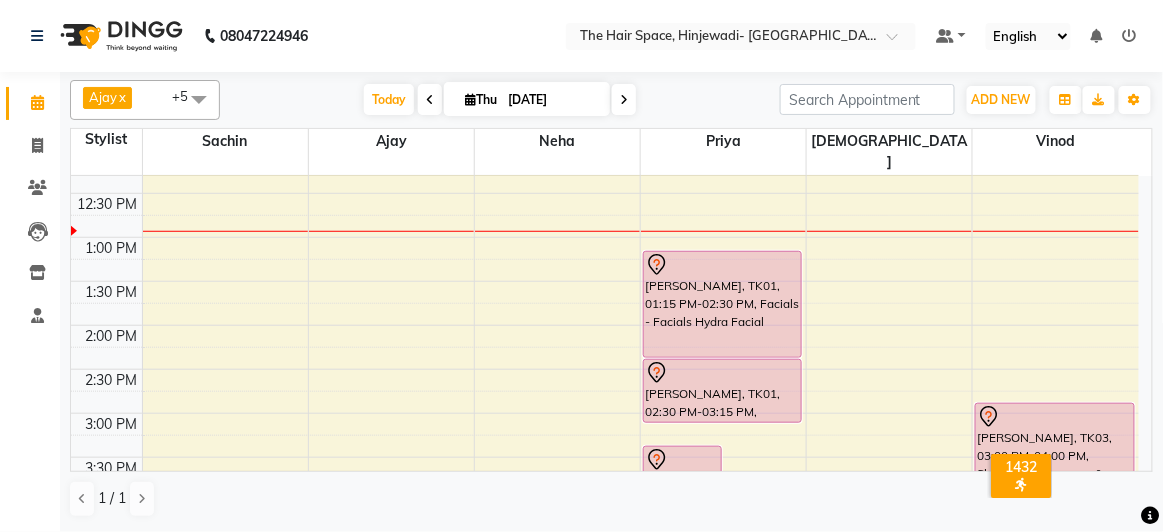 scroll, scrollTop: 341, scrollLeft: 0, axis: vertical 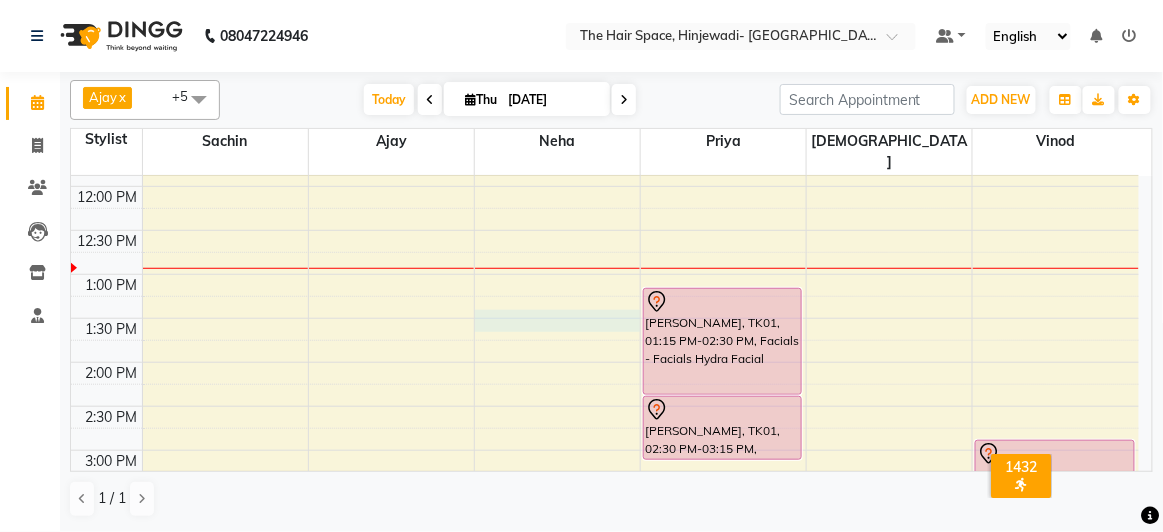 click on "8:00 AM 8:30 AM 9:00 AM 9:30 AM 10:00 AM 10:30 AM 11:00 AM 11:30 AM 12:00 PM 12:30 PM 1:00 PM 1:30 PM 2:00 PM 2:30 PM 3:00 PM 3:30 PM 4:00 PM 4:30 PM 5:00 PM 5:30 PM 6:00 PM 6:30 PM 7:00 PM 7:30 PM 8:00 PM 8:30 PM 9:00 PM 9:30 PM 10:00 PM 10:30 PM             [PERSON_NAME], TK03, 03:30 PM-04:30 PM, Facials - Facials Regular Facial             [PERSON_NAME]..Coupon, TK02, 04:00 PM-05:45 PM, Facials - Facials Hydra Facial             Shweta K, TK03, 04:30 PM-05:00 PM, Waxing - Normal Wax Full Legs             [PERSON_NAME], TK01, 01:15 PM-02:30 PM, Facials - Facials Hydra Facial             [PERSON_NAME], TK01, 02:30 PM-03:15 PM, [PERSON_NAME] Face-Neck             Shweta K, TK03, 03:00 PM-04:00 PM, Shampoo - Shampoo & Blow Dry" at bounding box center [605, 494] 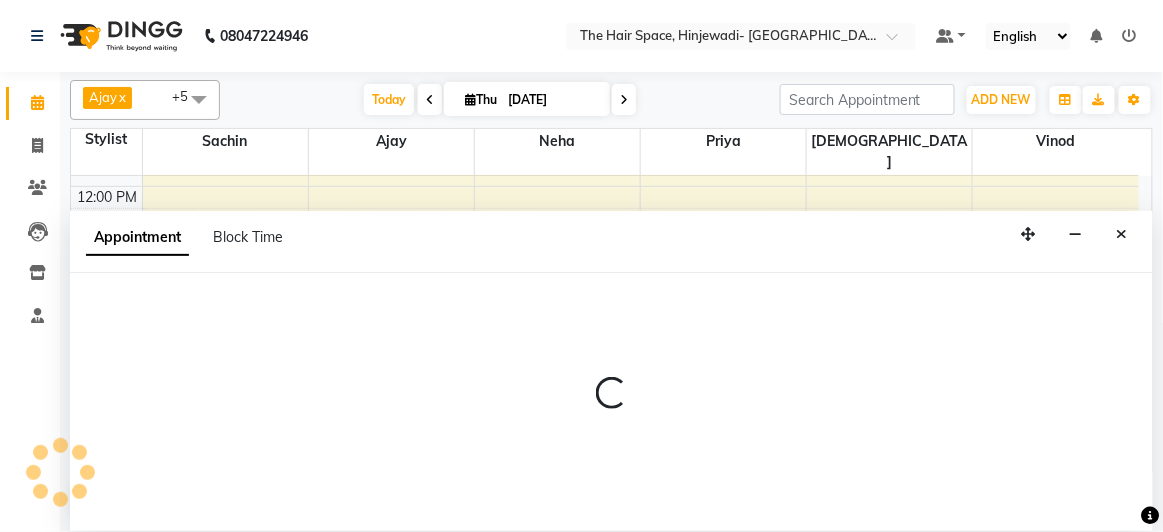 select on "78024" 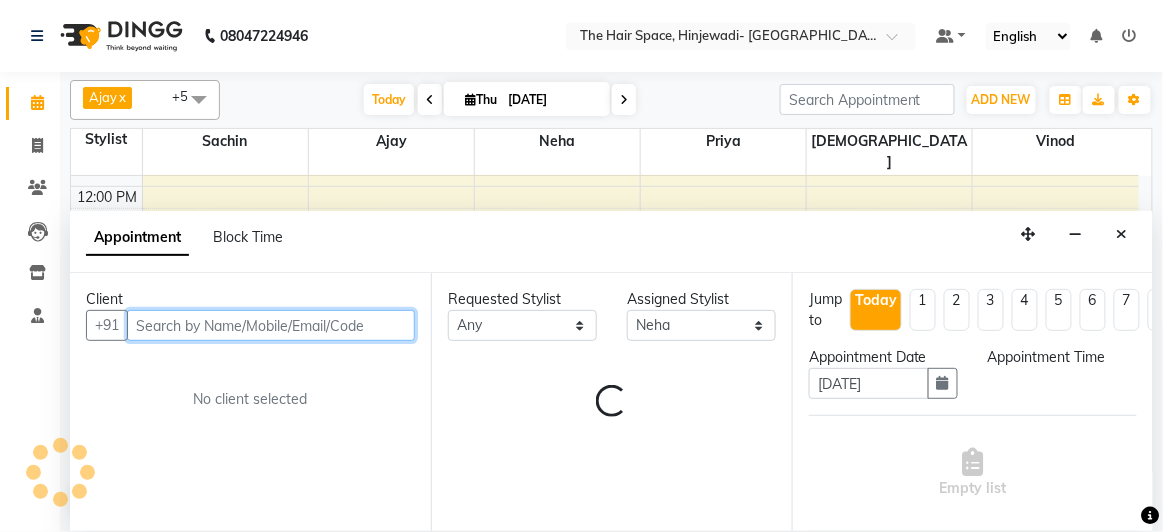 select on "810" 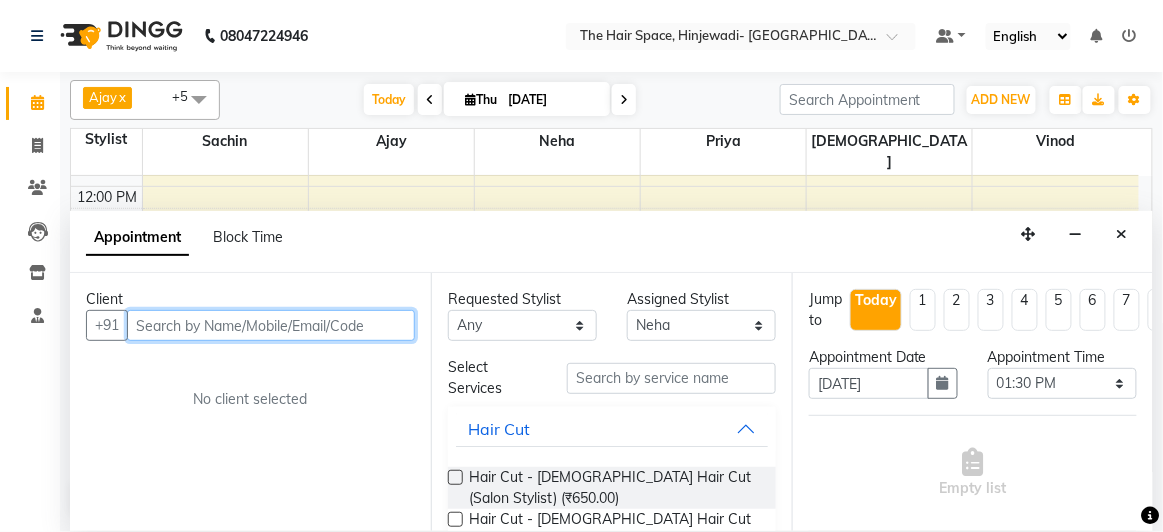 click at bounding box center (271, 325) 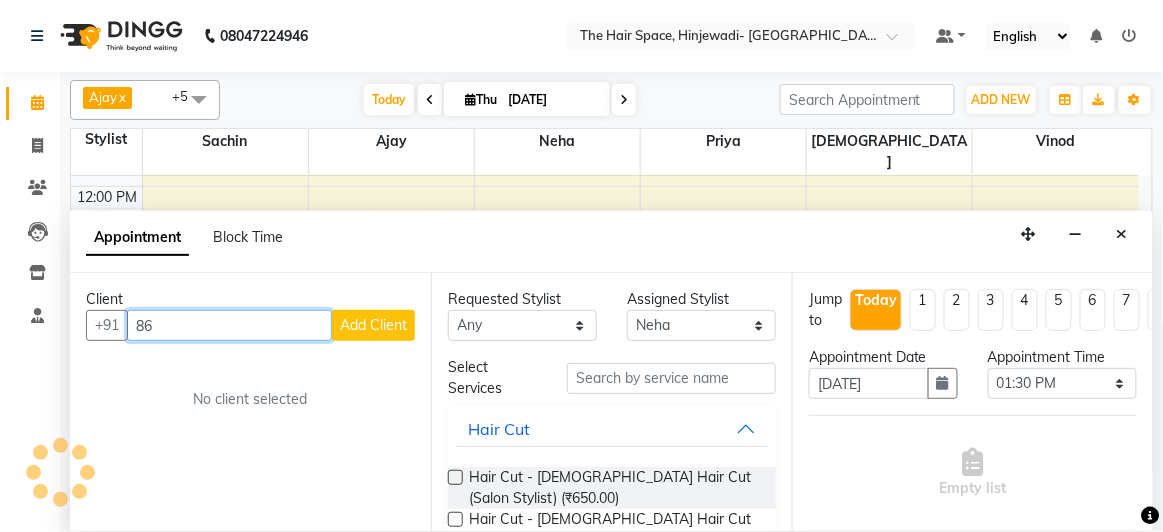 type on "8" 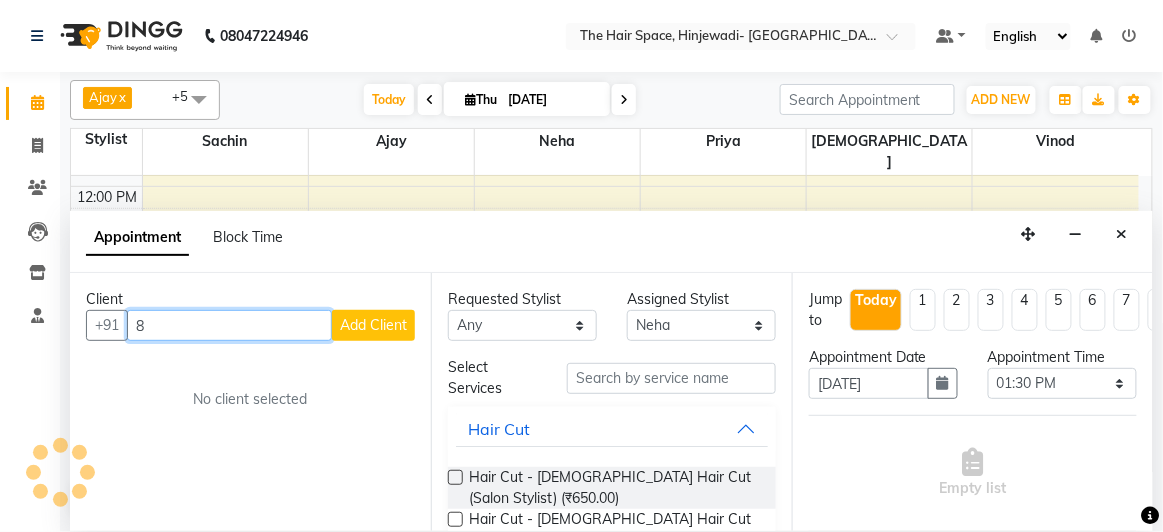 type 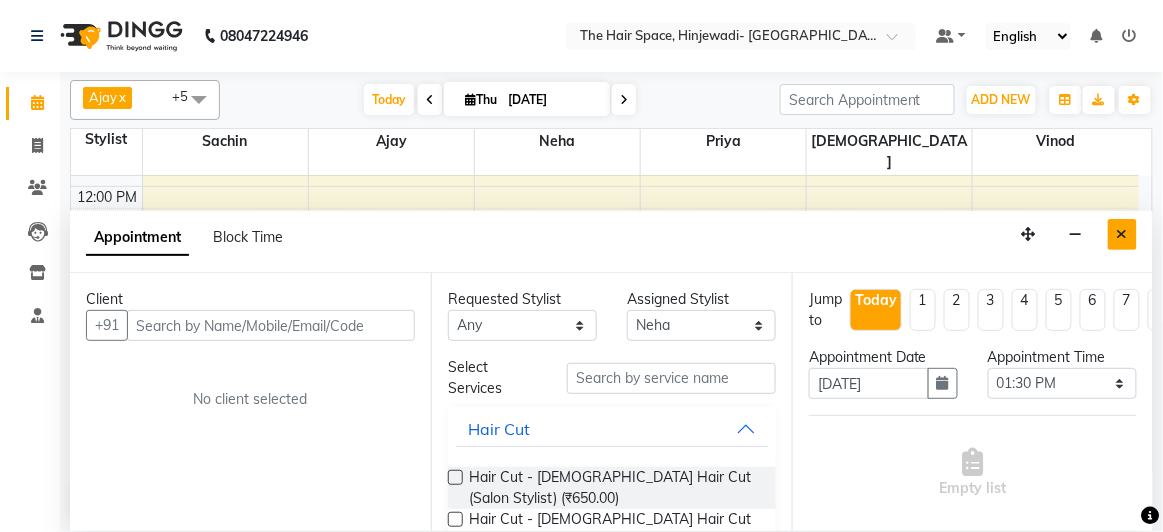 click at bounding box center (1122, 234) 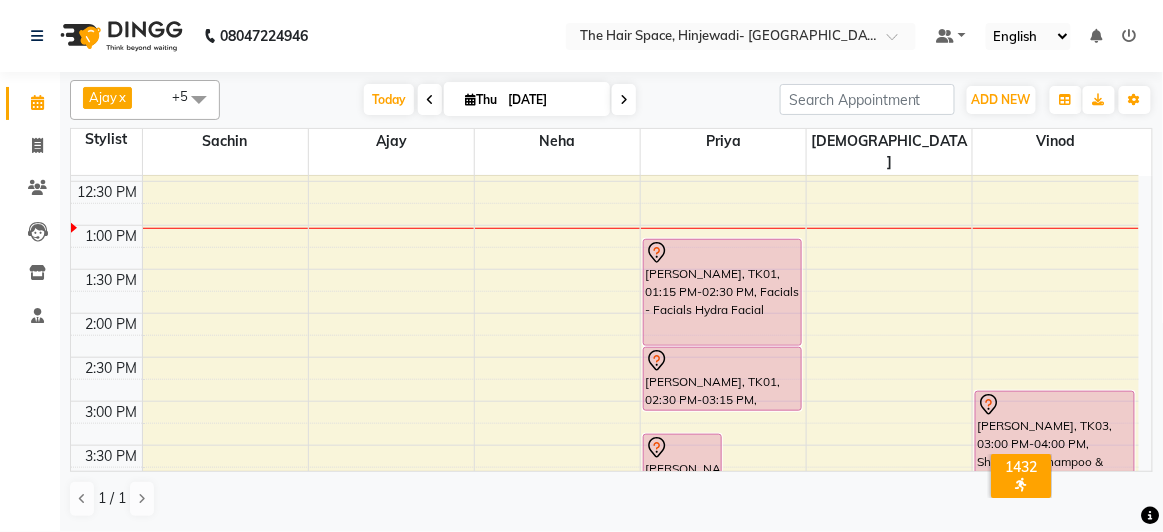 scroll, scrollTop: 390, scrollLeft: 0, axis: vertical 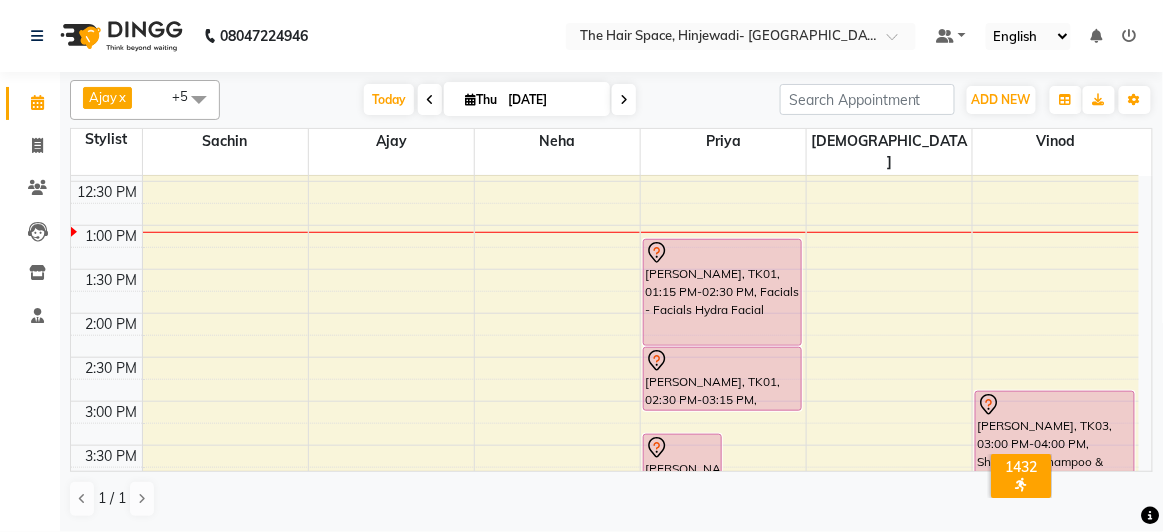 click on "[DATE]  [DATE]" at bounding box center [500, 100] 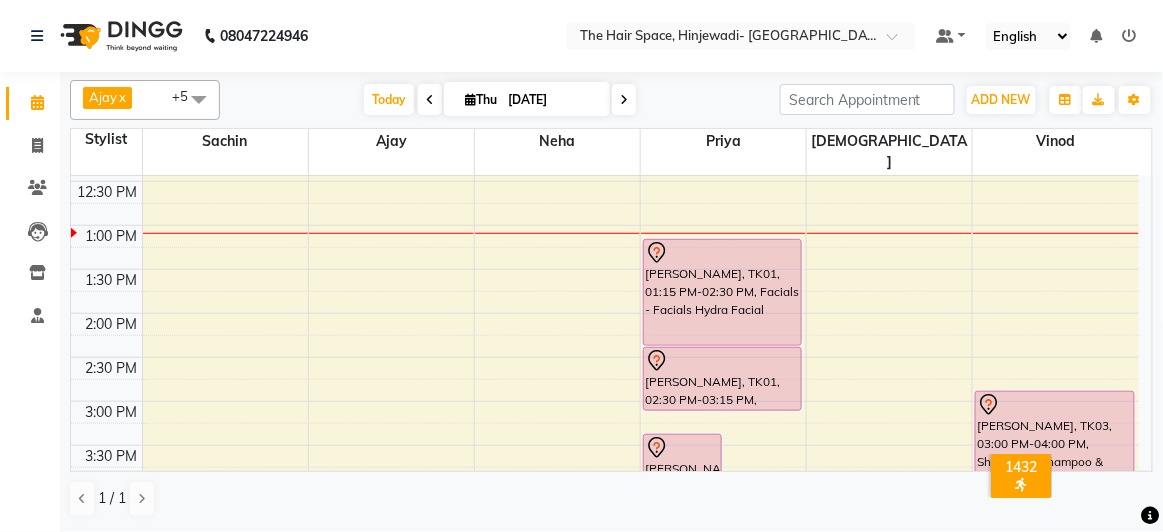 click on "[DATE]  [DATE]" at bounding box center (500, 100) 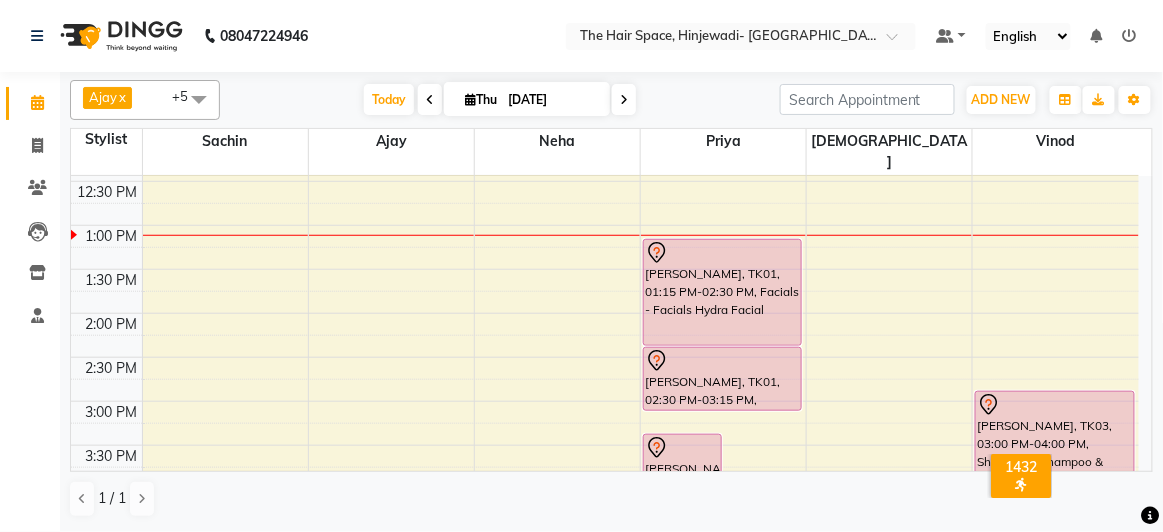 click on "[DATE]  [DATE]" at bounding box center (500, 100) 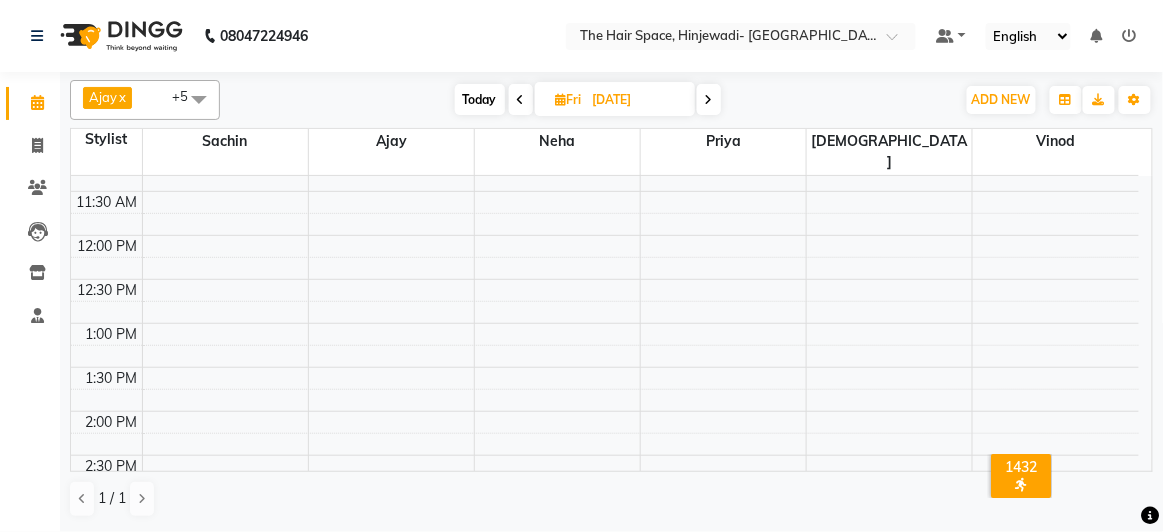 scroll, scrollTop: 250, scrollLeft: 0, axis: vertical 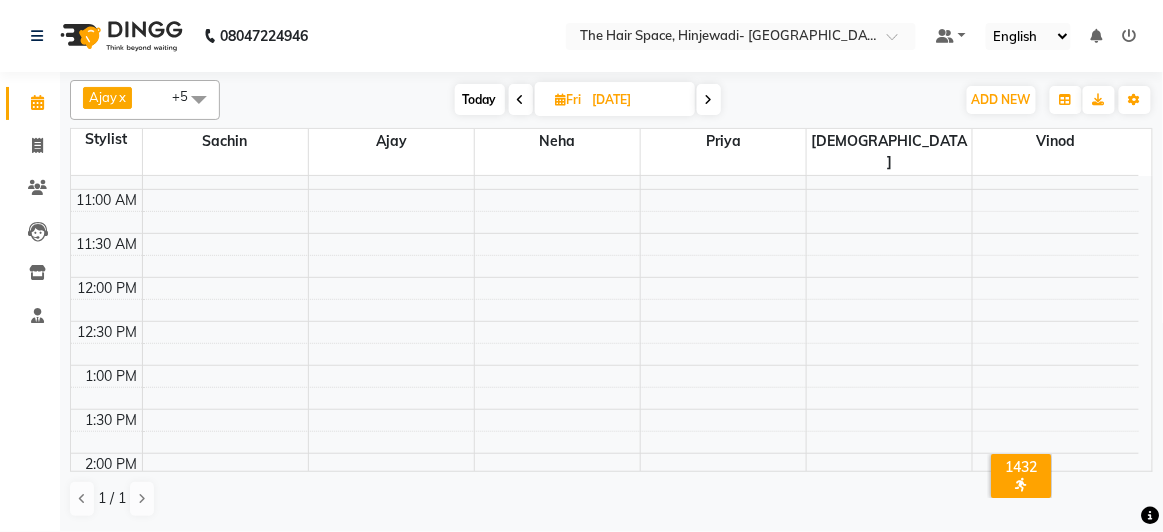 click on "8:00 AM 8:30 AM 9:00 AM 9:30 AM 10:00 AM 10:30 AM 11:00 AM 11:30 AM 12:00 PM 12:30 PM 1:00 PM 1:30 PM 2:00 PM 2:30 PM 3:00 PM 3:30 PM 4:00 PM 4:30 PM 5:00 PM 5:30 PM 6:00 PM 6:30 PM 7:00 PM 7:30 PM 8:00 PM 8:30 PM 9:00 PM 9:30 PM 10:00 PM 10:30 PM" at bounding box center [605, 585] 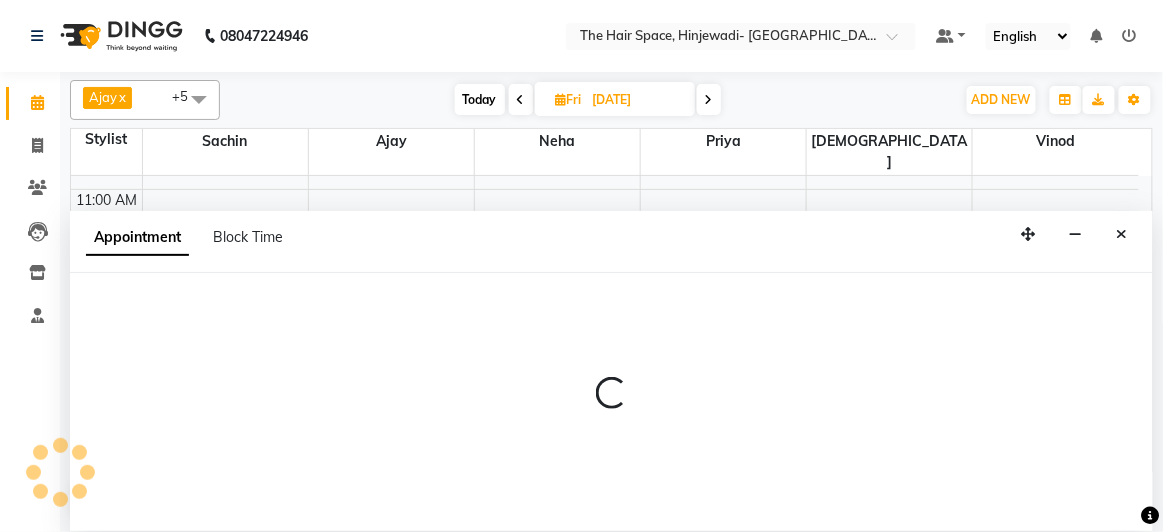 select on "52403" 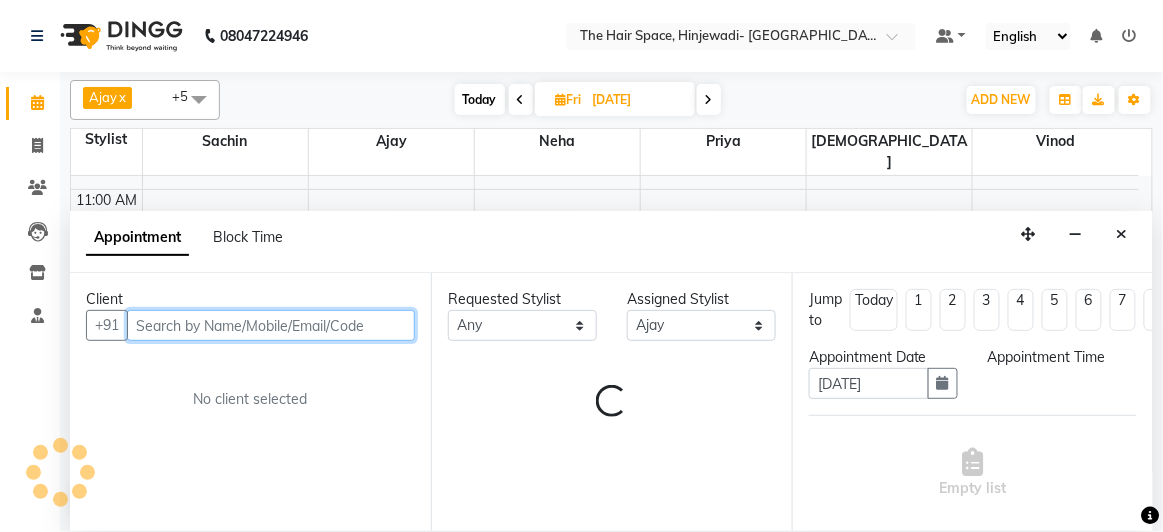 select on "720" 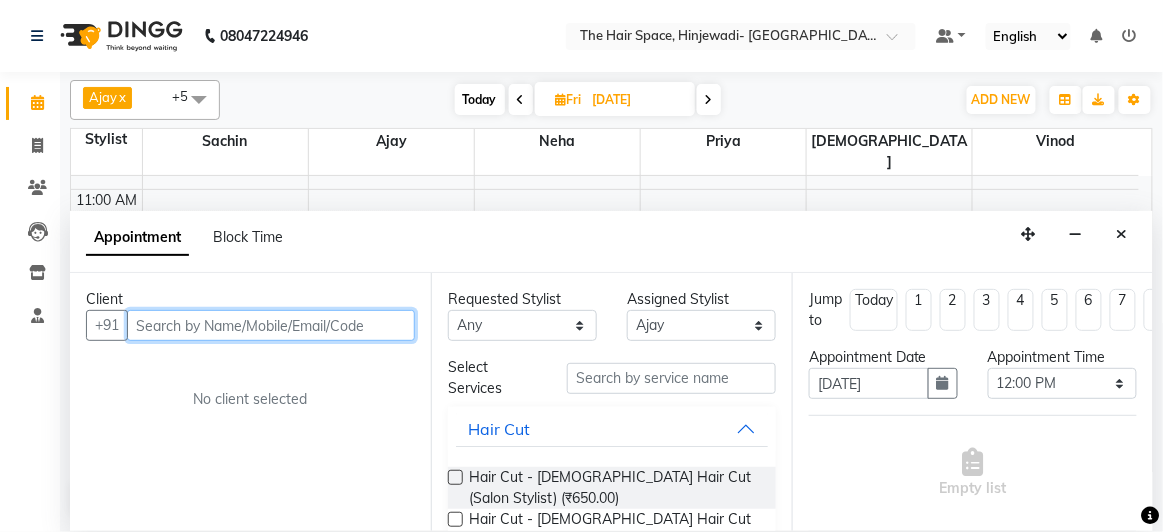 click at bounding box center (271, 325) 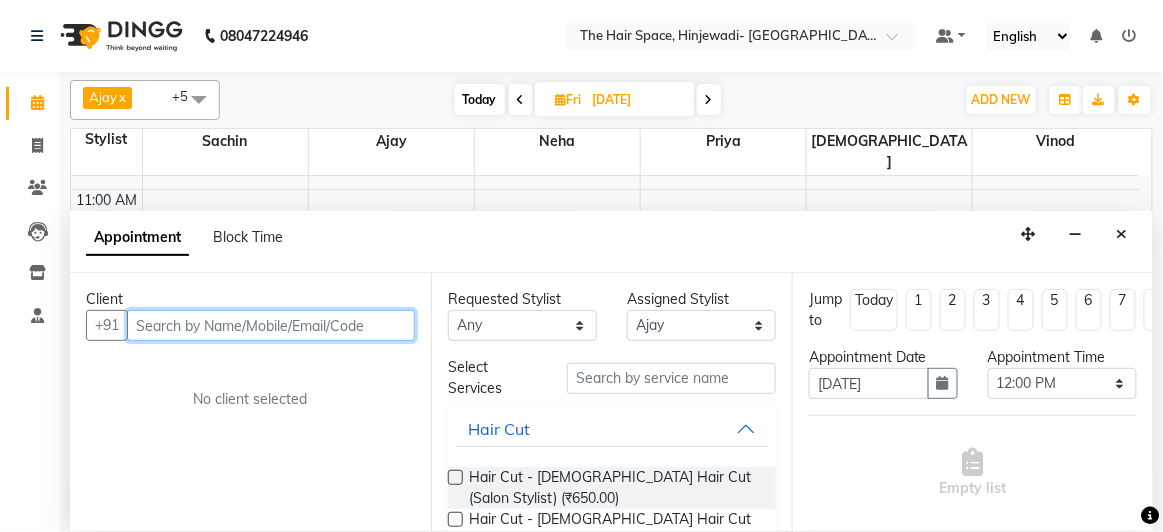 click at bounding box center [271, 325] 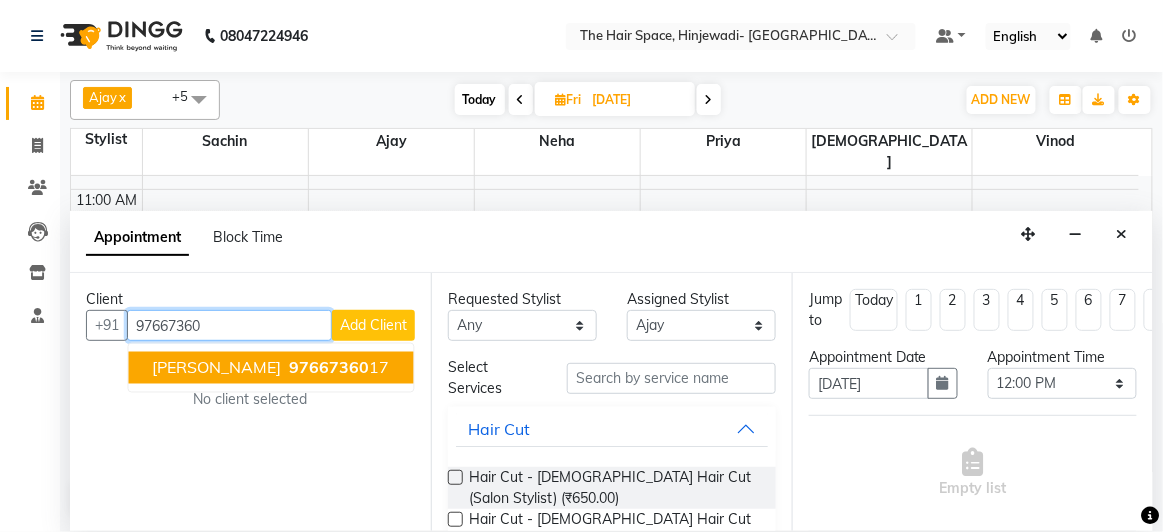 click on "[PERSON_NAME]" at bounding box center [217, 368] 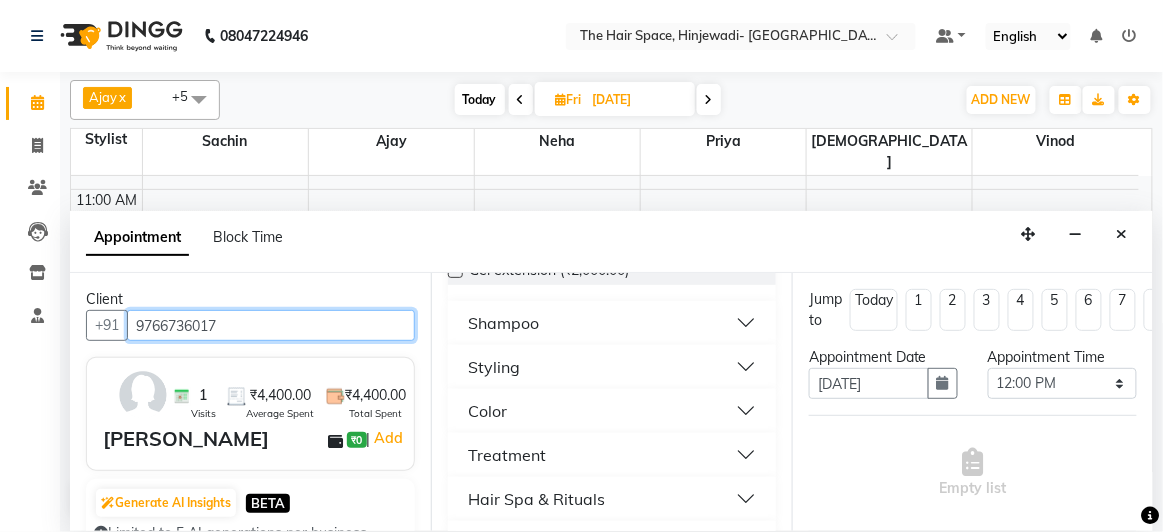 scroll, scrollTop: 545, scrollLeft: 0, axis: vertical 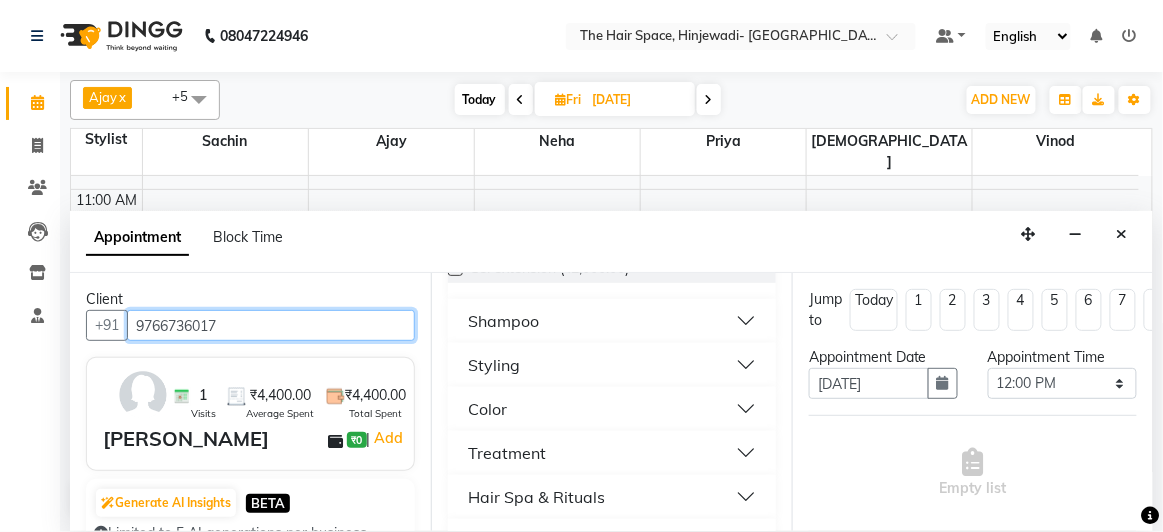 type on "9766736017" 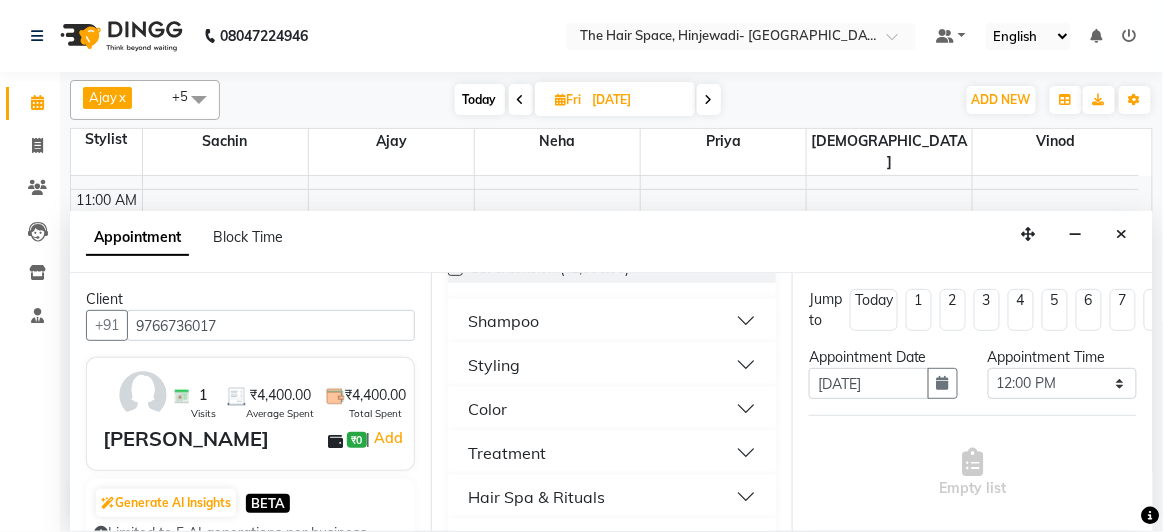 click on "Treatment" at bounding box center [612, 453] 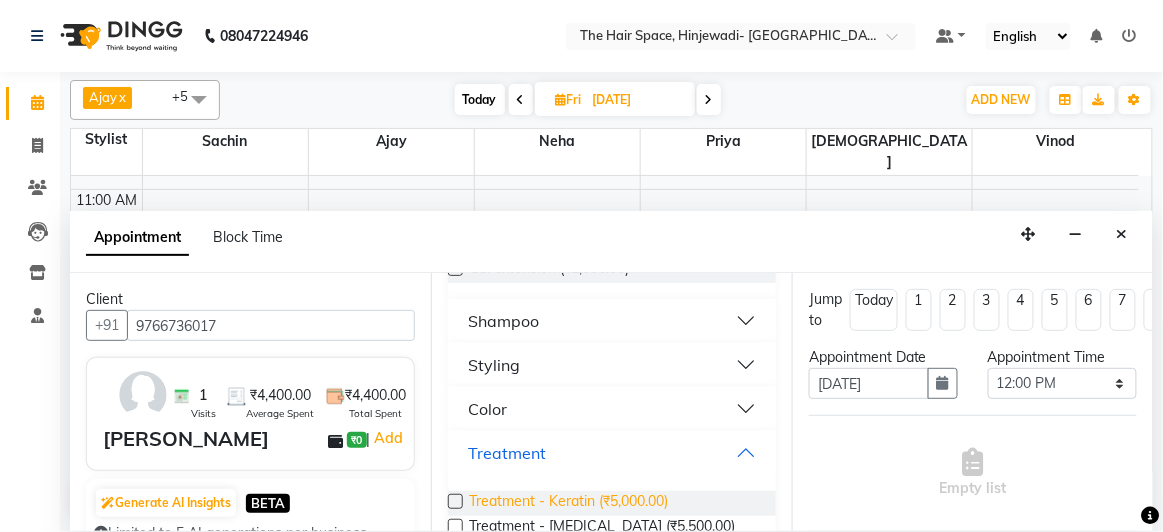 scroll, scrollTop: 636, scrollLeft: 0, axis: vertical 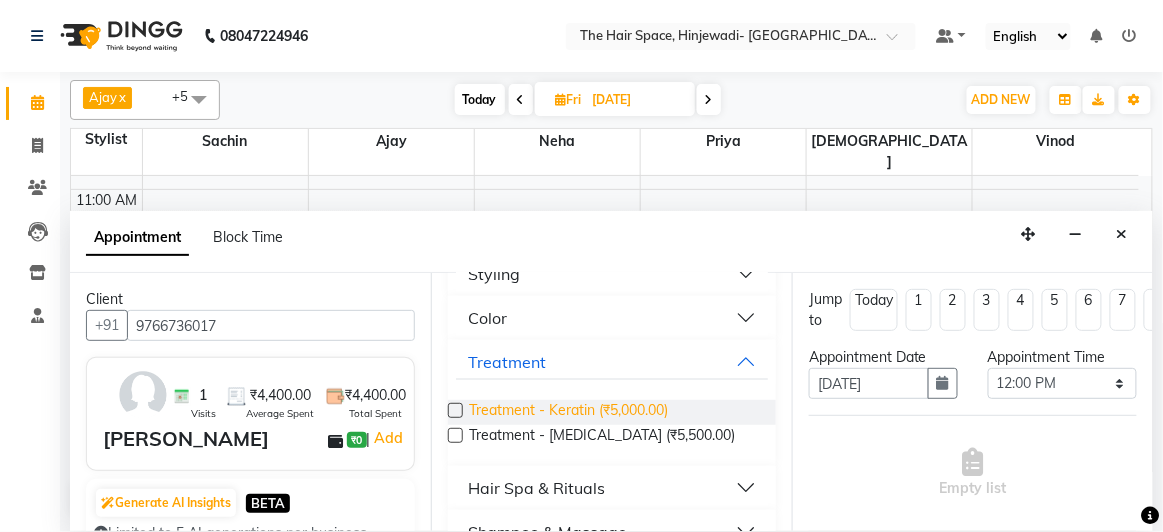 click on "Treatment - Keratin (₹5,000.00)" at bounding box center (568, 412) 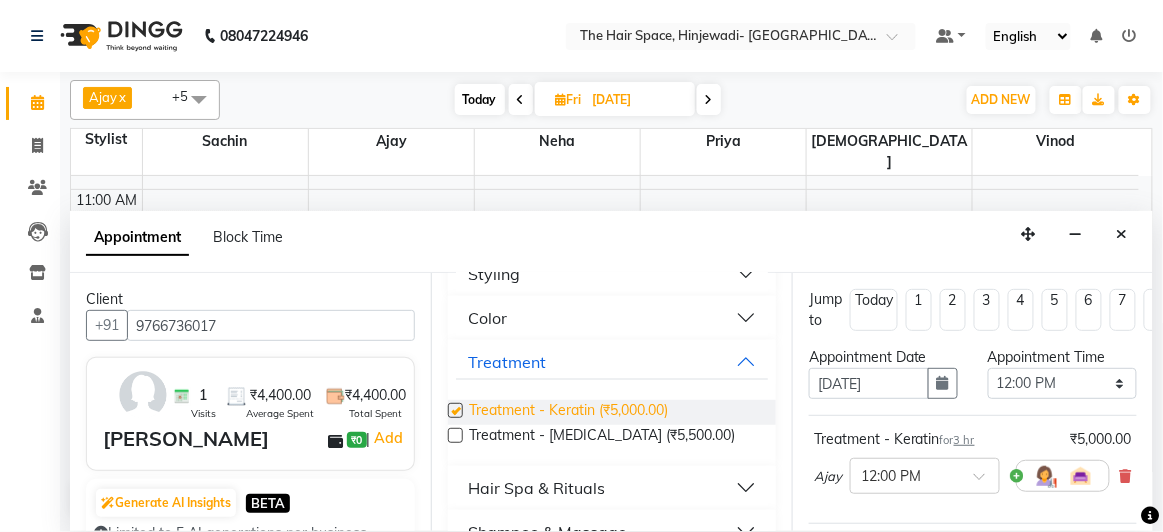 checkbox on "false" 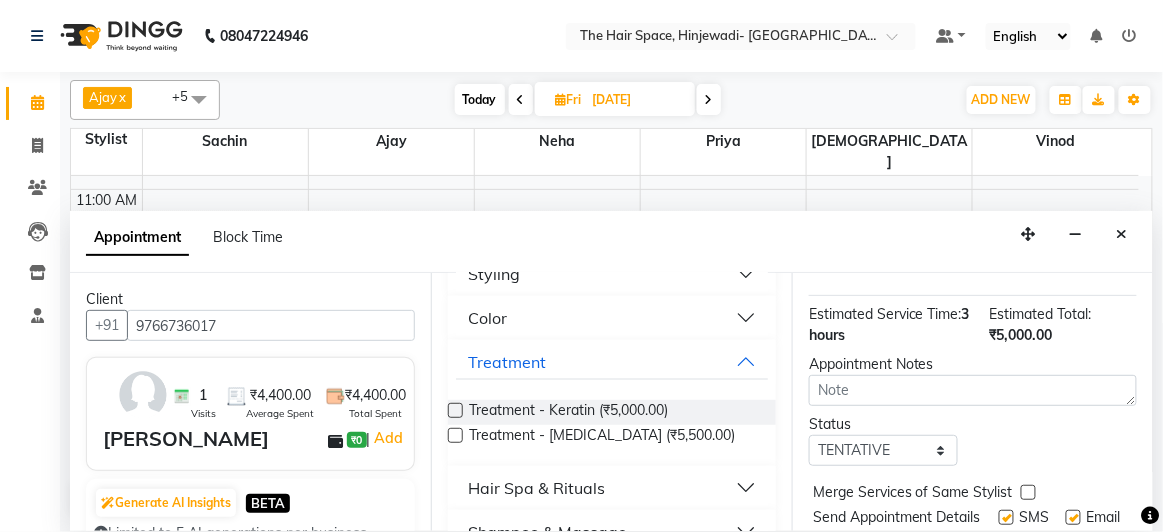 scroll, scrollTop: 46, scrollLeft: 0, axis: vertical 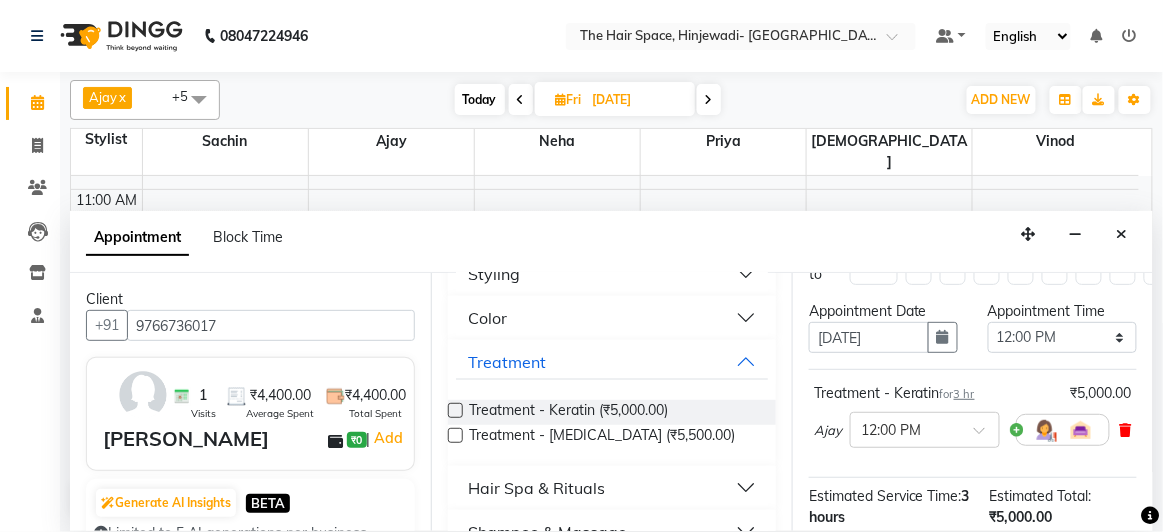 click at bounding box center [1126, 430] 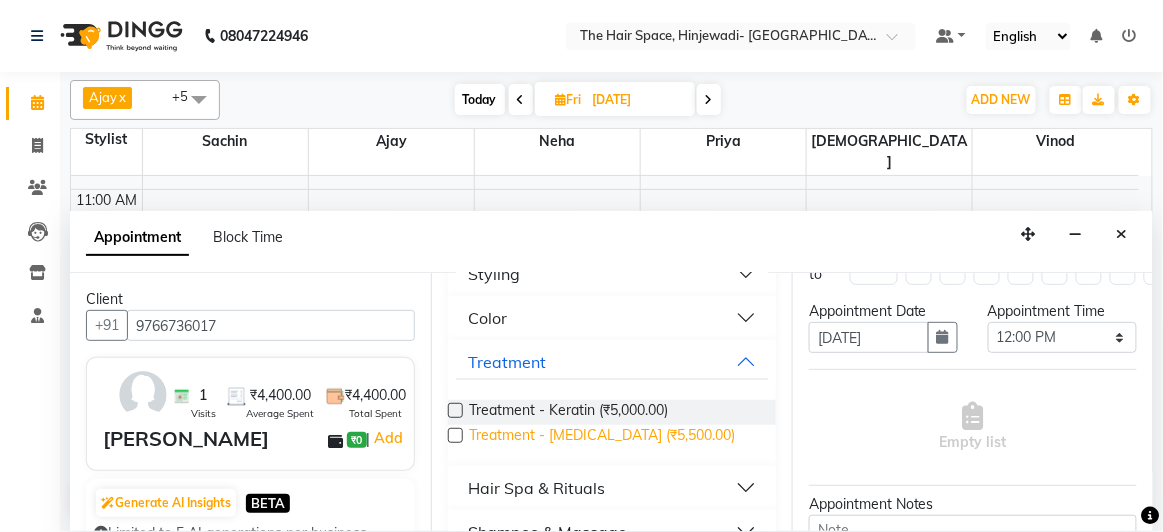 click on "Treatment - [MEDICAL_DATA] (₹5,500.00)" at bounding box center [602, 437] 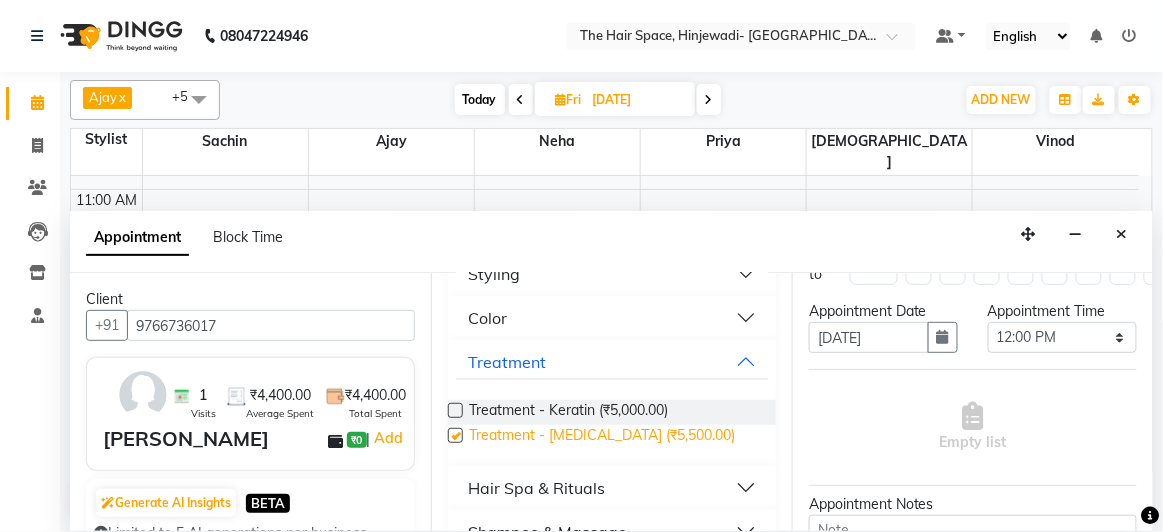 checkbox on "false" 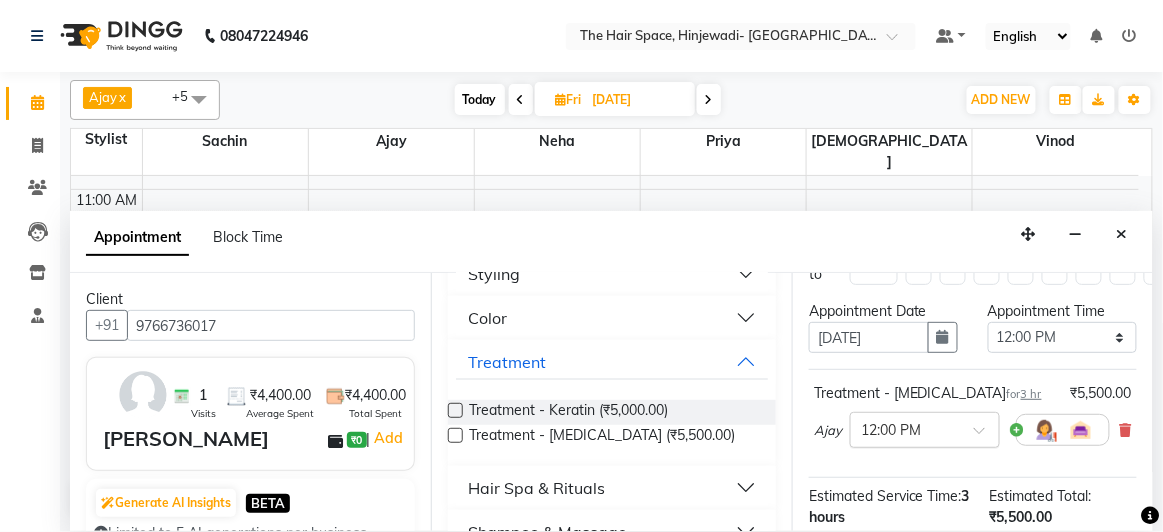 scroll, scrollTop: 319, scrollLeft: 0, axis: vertical 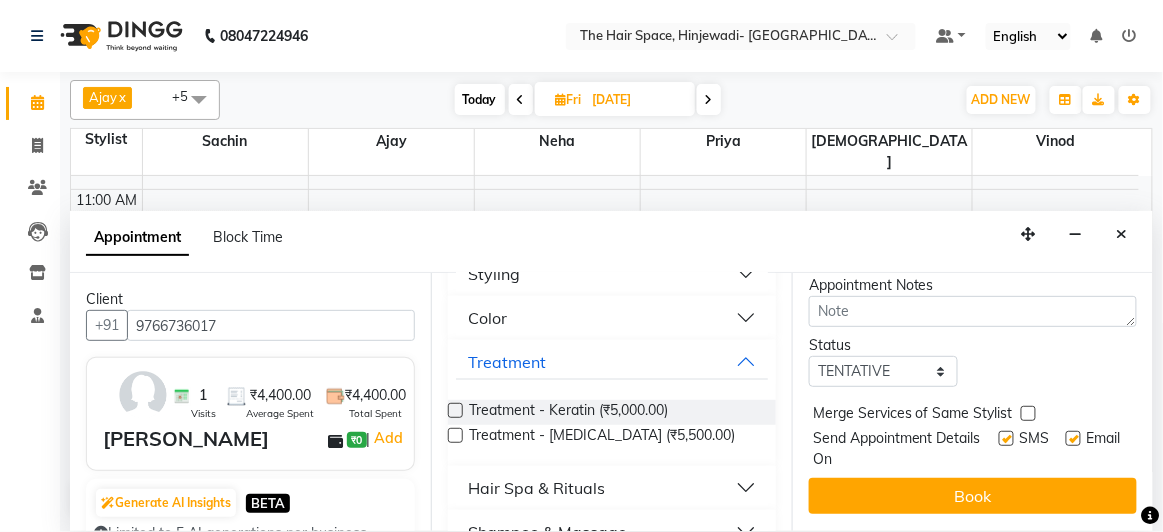 click at bounding box center [1006, 438] 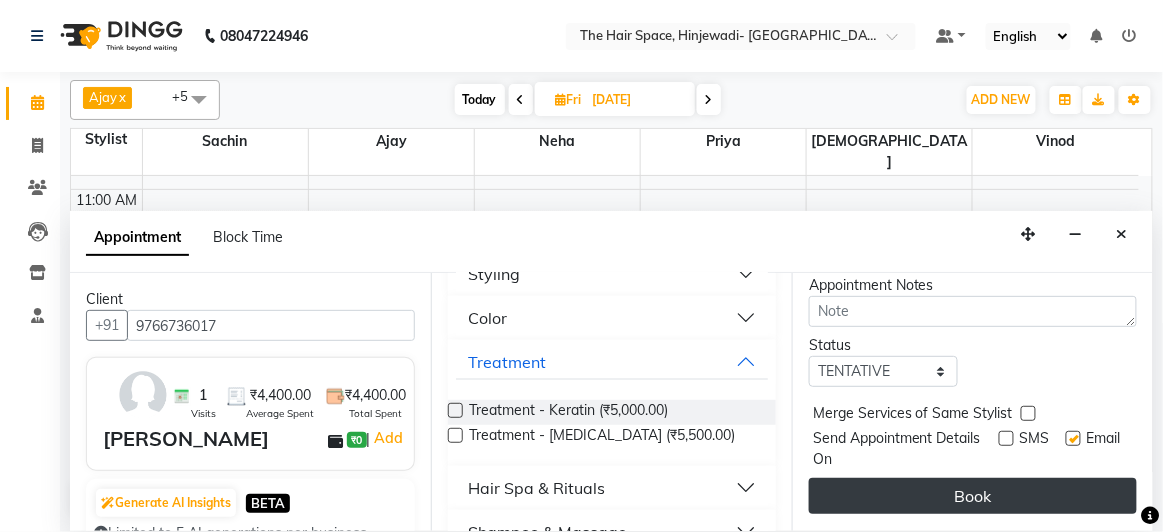 drag, startPoint x: 989, startPoint y: 423, endPoint x: 998, endPoint y: 471, distance: 48.83646 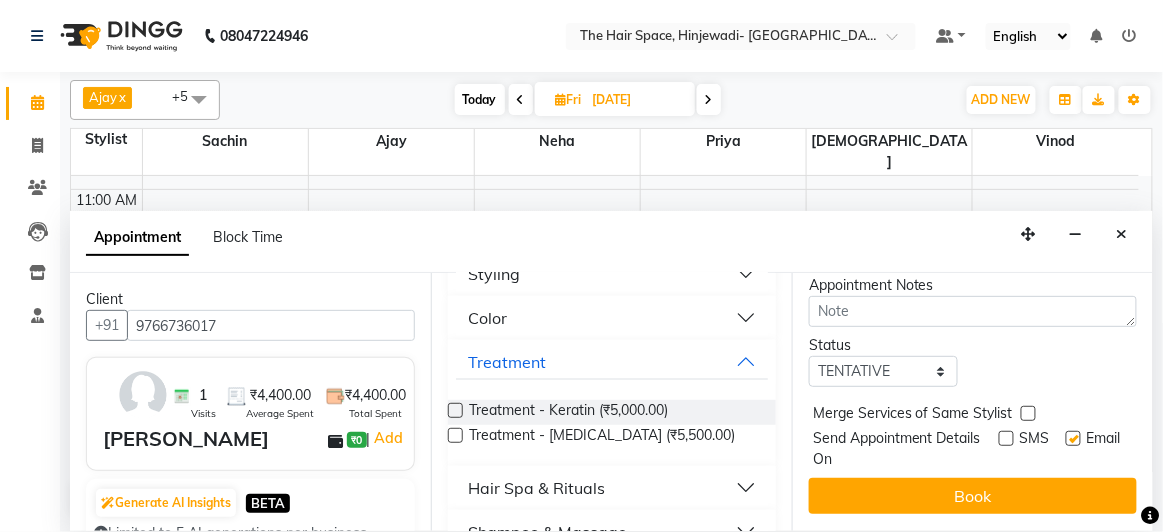 click at bounding box center (1006, 438) 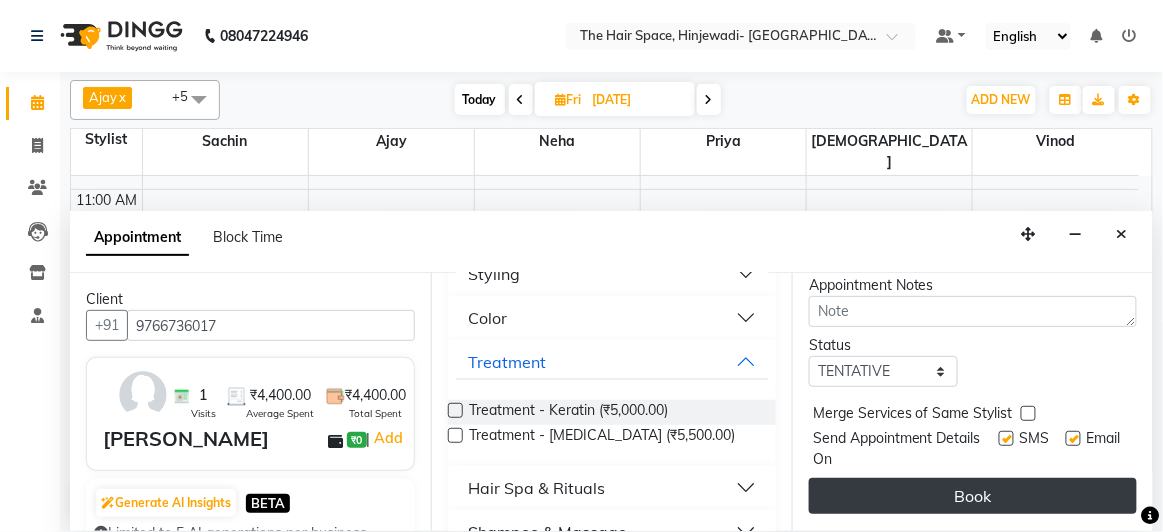 click on "Book" at bounding box center [973, 496] 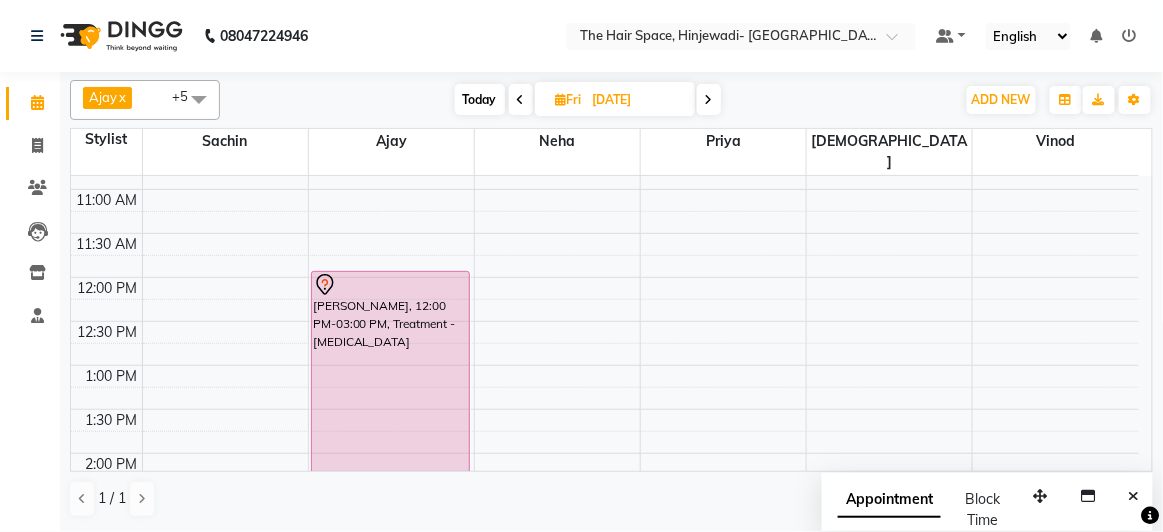 click on "Today" at bounding box center (480, 99) 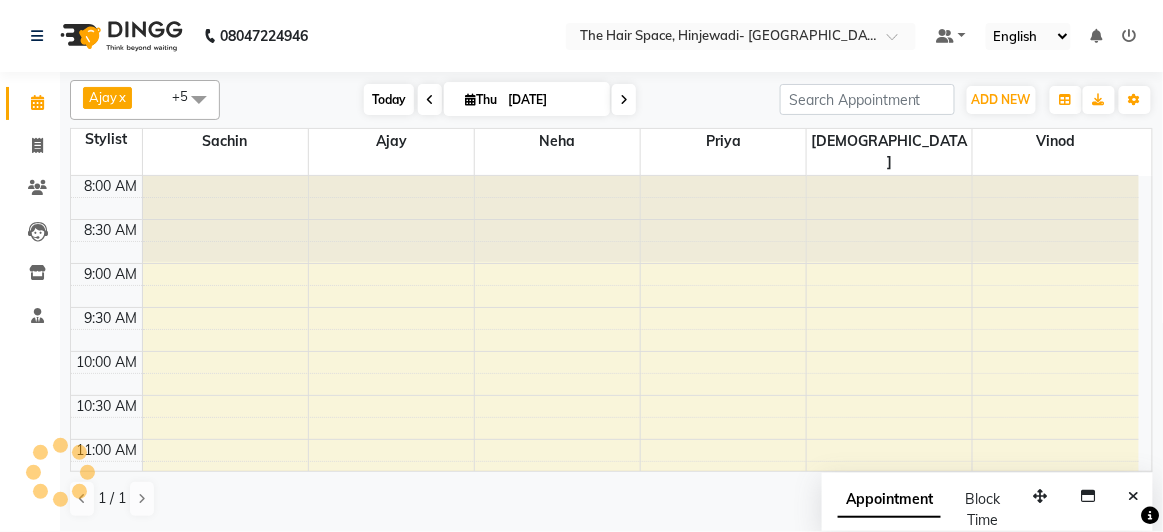 scroll, scrollTop: 432, scrollLeft: 0, axis: vertical 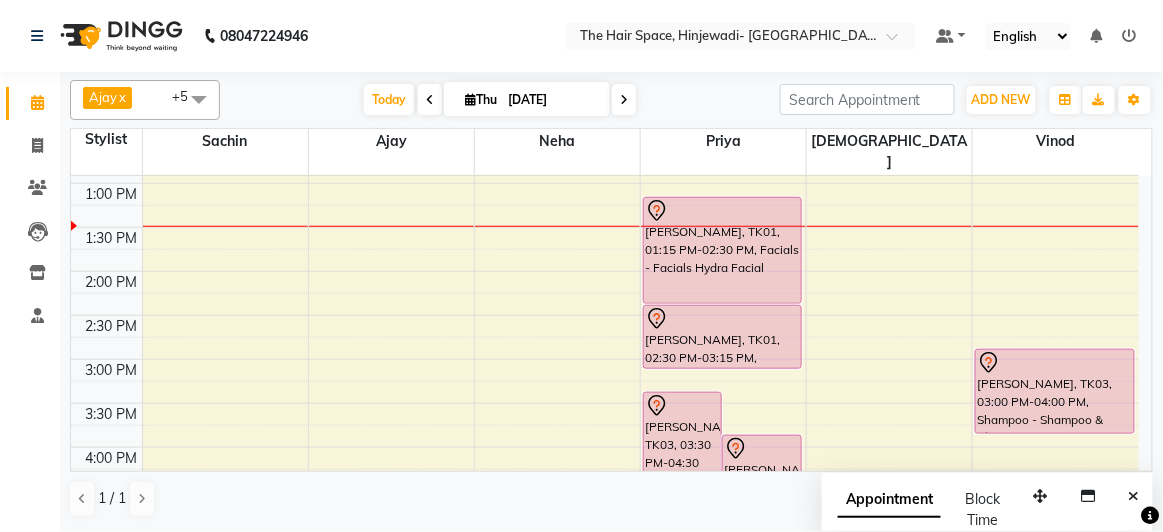 drag, startPoint x: 0, startPoint y: 455, endPoint x: 409, endPoint y: 248, distance: 458.39938 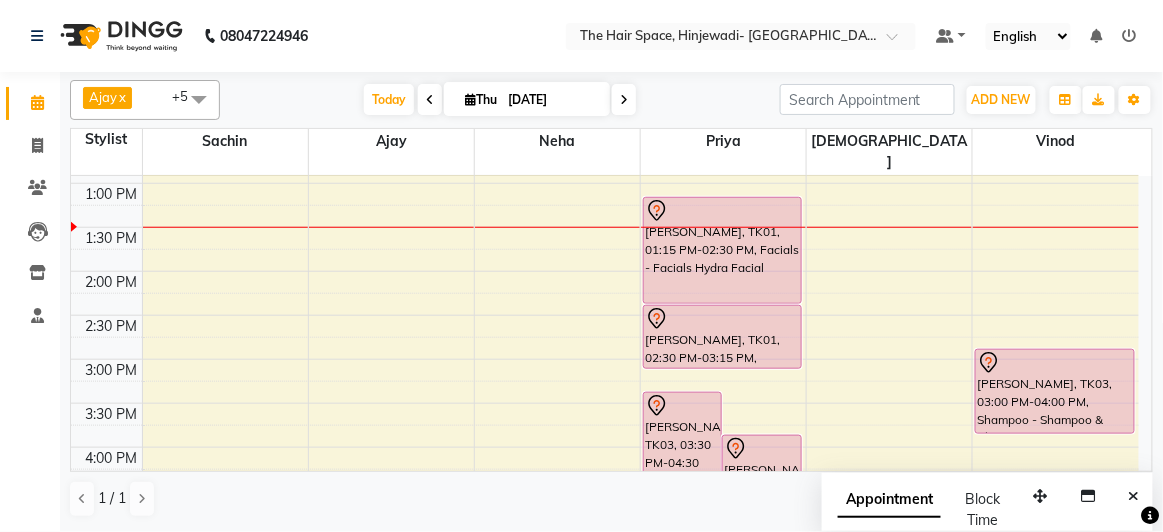 click on "8:00 AM 8:30 AM 9:00 AM 9:30 AM 10:00 AM 10:30 AM 11:00 AM 11:30 AM 12:00 PM 12:30 PM 1:00 PM 1:30 PM 2:00 PM 2:30 PM 3:00 PM 3:30 PM 4:00 PM 4:30 PM 5:00 PM 5:30 PM 6:00 PM 6:30 PM 7:00 PM 7:30 PM 8:00 PM 8:30 PM 9:00 PM 9:30 PM 10:00 PM 10:30 PM             [PERSON_NAME], TK03, 03:30 PM-04:30 PM, Facials - Facials Regular Facial             [PERSON_NAME]..Coupon, TK02, 04:00 PM-05:45 PM, Facials - Facials Hydra Facial             Shweta K, TK03, 04:30 PM-05:00 PM, Waxing - Normal Wax Full Legs             [PERSON_NAME], TK01, 01:15 PM-02:30 PM, Facials - Facials Hydra Facial             [PERSON_NAME], TK01, 02:30 PM-03:15 PM, [PERSON_NAME] Face-Neck             Shweta K, TK03, 03:00 PM-04:00 PM, Shampoo - Shampoo & Blow Dry" at bounding box center (605, 403) 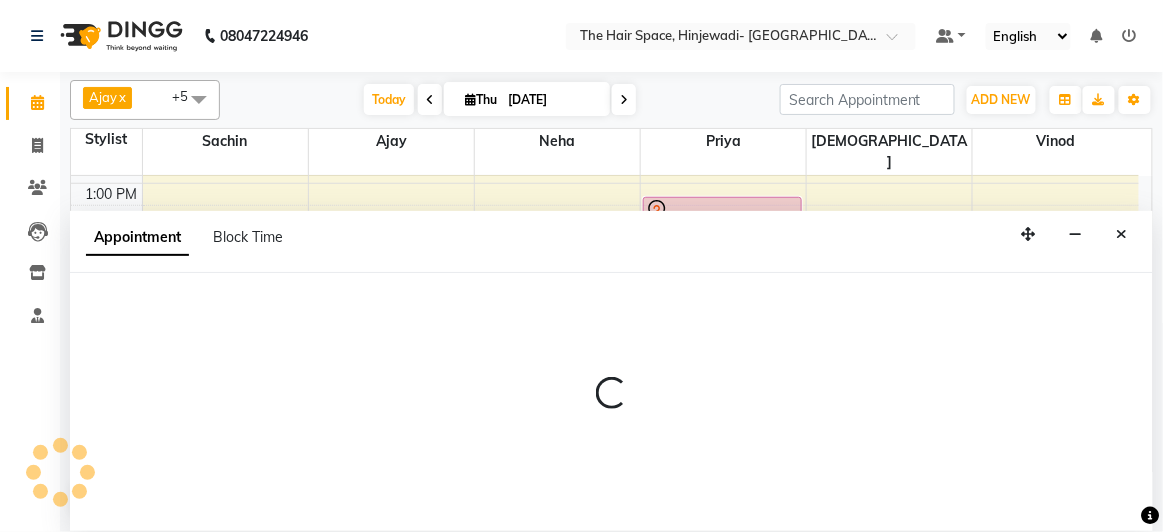select on "78024" 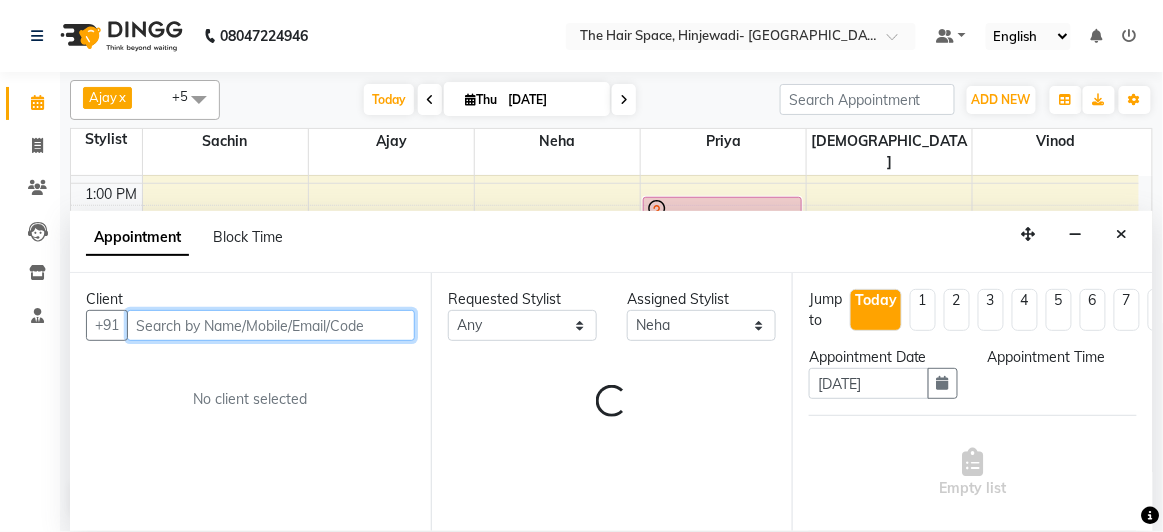 select on "840" 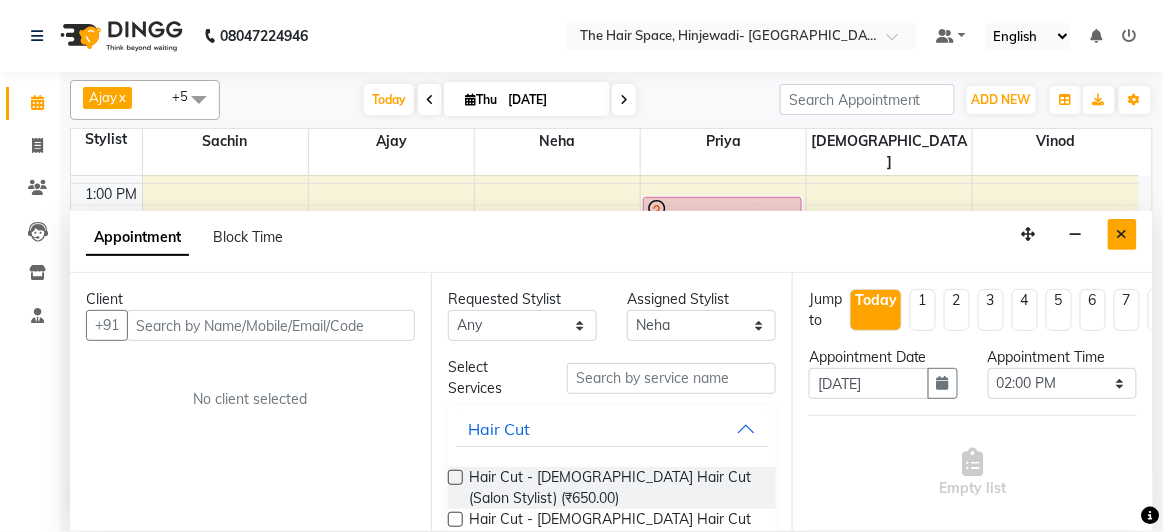 click at bounding box center (1122, 234) 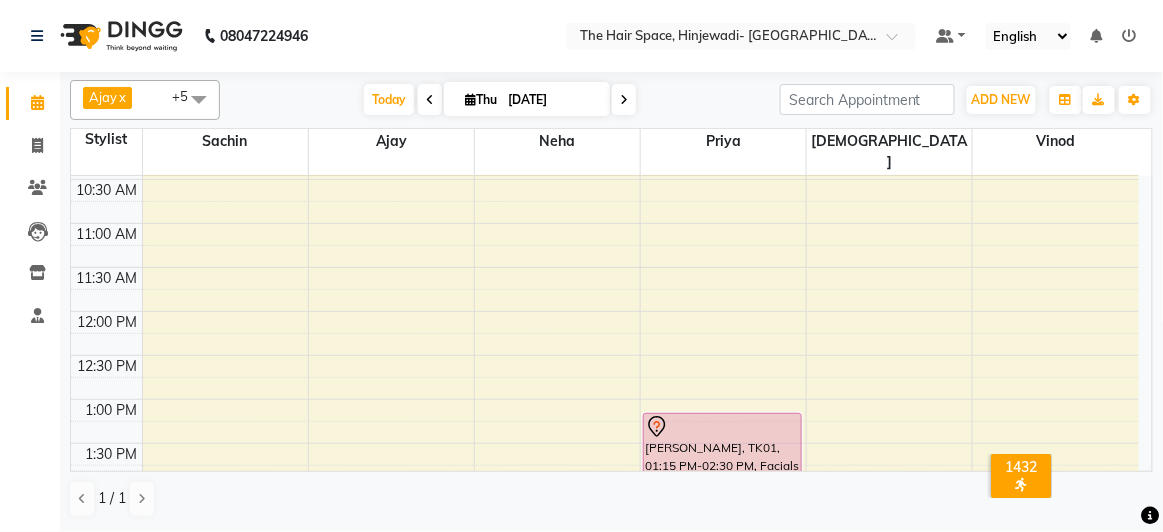 scroll, scrollTop: 214, scrollLeft: 0, axis: vertical 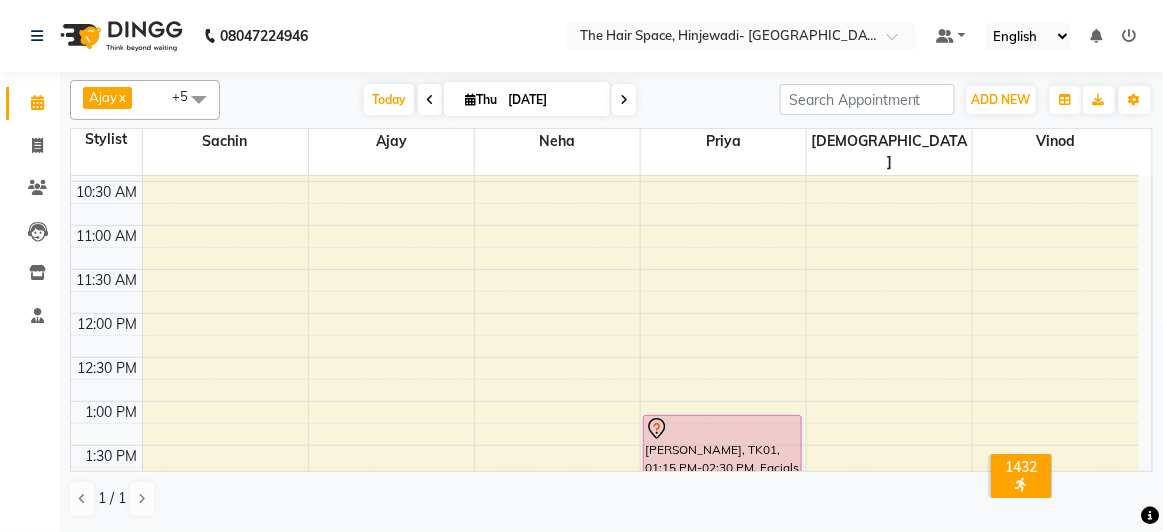 click on "8:00 AM 8:30 AM 9:00 AM 9:30 AM 10:00 AM 10:30 AM 11:00 AM 11:30 AM 12:00 PM 12:30 PM 1:00 PM 1:30 PM 2:00 PM 2:30 PM 3:00 PM 3:30 PM 4:00 PM 4:30 PM 5:00 PM 5:30 PM 6:00 PM 6:30 PM 7:00 PM 7:30 PM 8:00 PM 8:30 PM 9:00 PM 9:30 PM 10:00 PM 10:30 PM             [PERSON_NAME], TK03, 03:30 PM-04:30 PM, Facials - Facials Regular Facial             [PERSON_NAME]..Coupon, TK02, 04:00 PM-05:45 PM, Facials - Facials Hydra Facial             Shweta K, TK03, 04:30 PM-05:00 PM, Waxing - Normal Wax Full Legs             [PERSON_NAME], TK01, 01:15 PM-02:30 PM, Facials - Facials Hydra Facial             [PERSON_NAME], TK01, 02:30 PM-03:15 PM, [PERSON_NAME] Face-Neck             Shweta K, TK03, 03:00 PM-04:00 PM, Shampoo - Shampoo & Blow Dry" at bounding box center [605, 621] 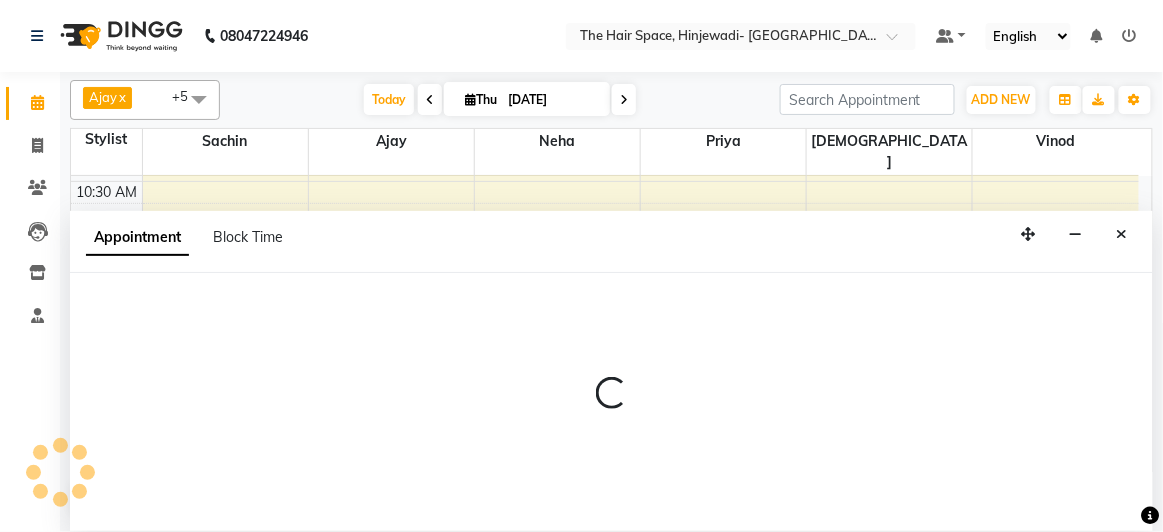select on "84666" 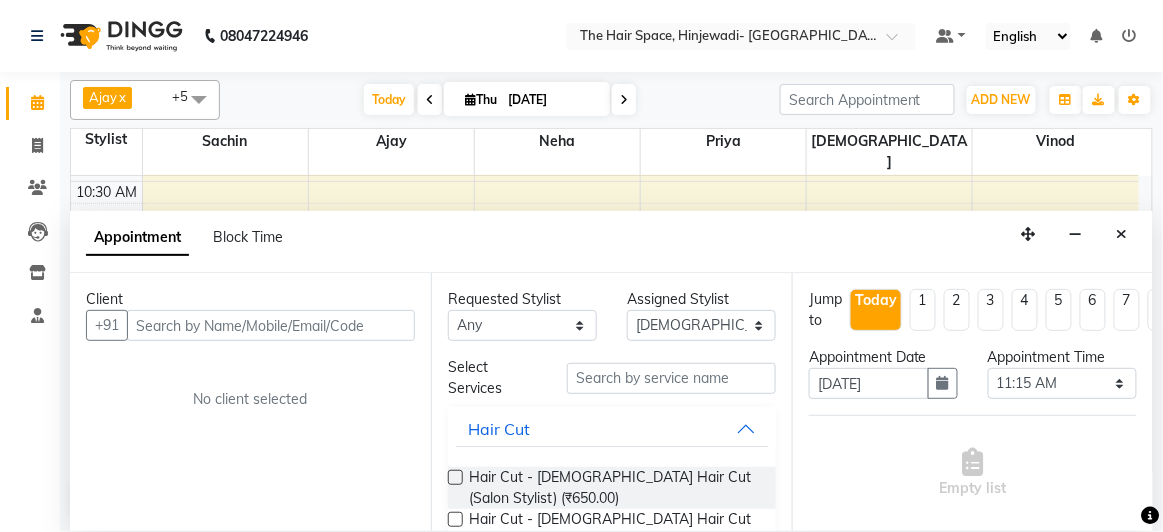 click at bounding box center (271, 325) 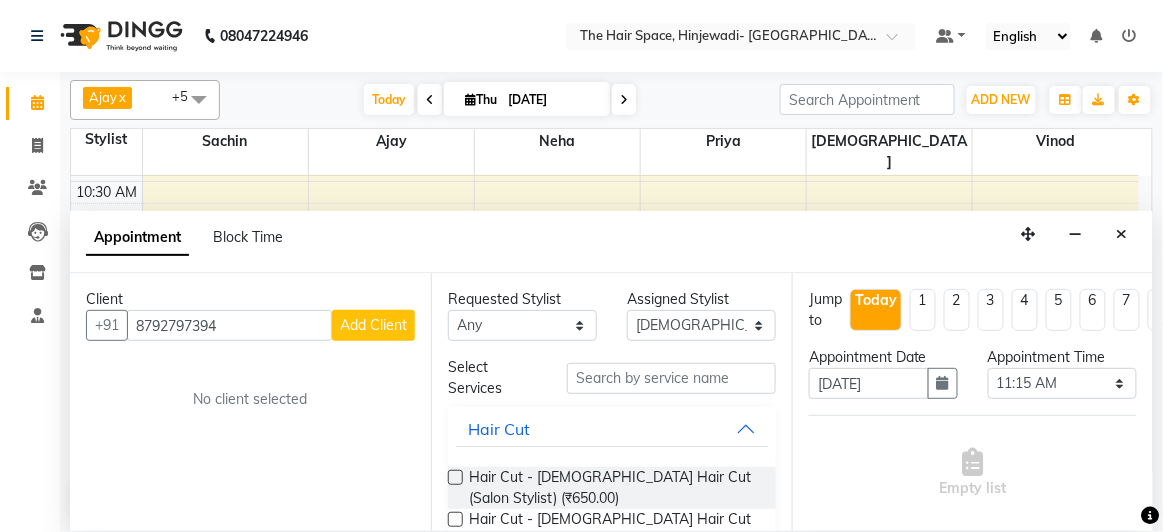 type on "8792797394" 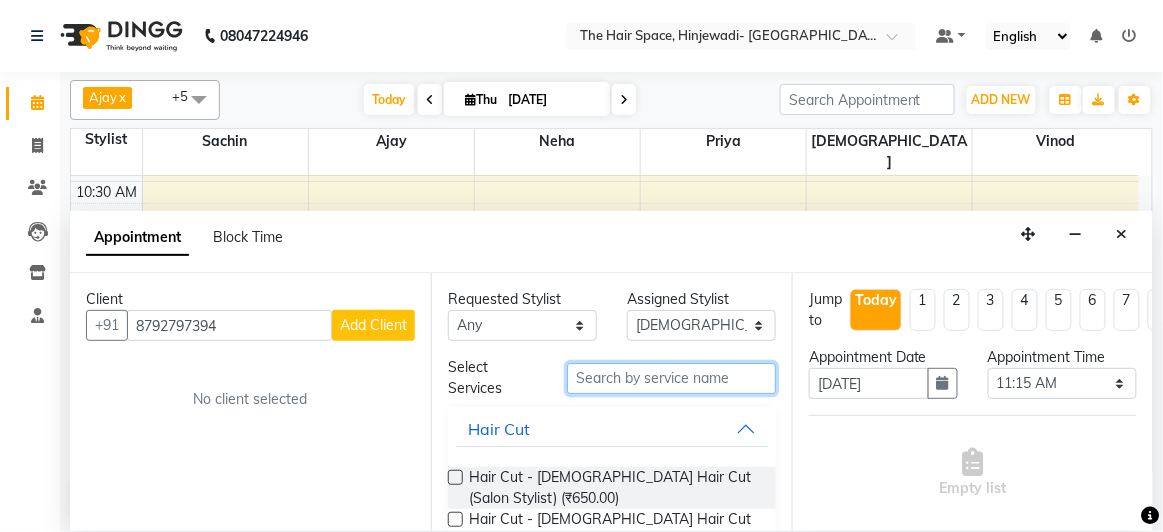 click at bounding box center [671, 378] 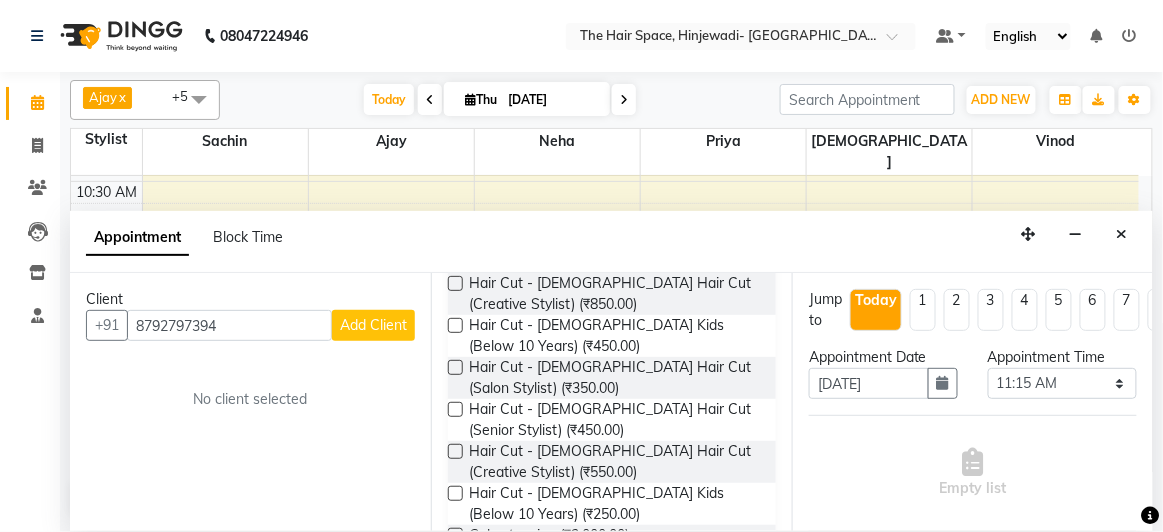 scroll, scrollTop: 272, scrollLeft: 0, axis: vertical 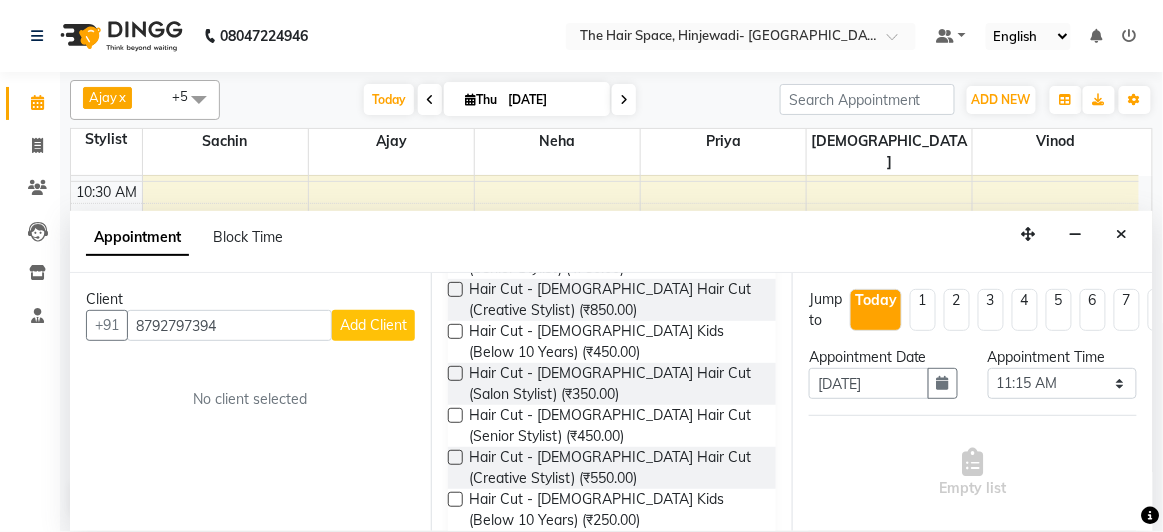 click at bounding box center [455, 373] 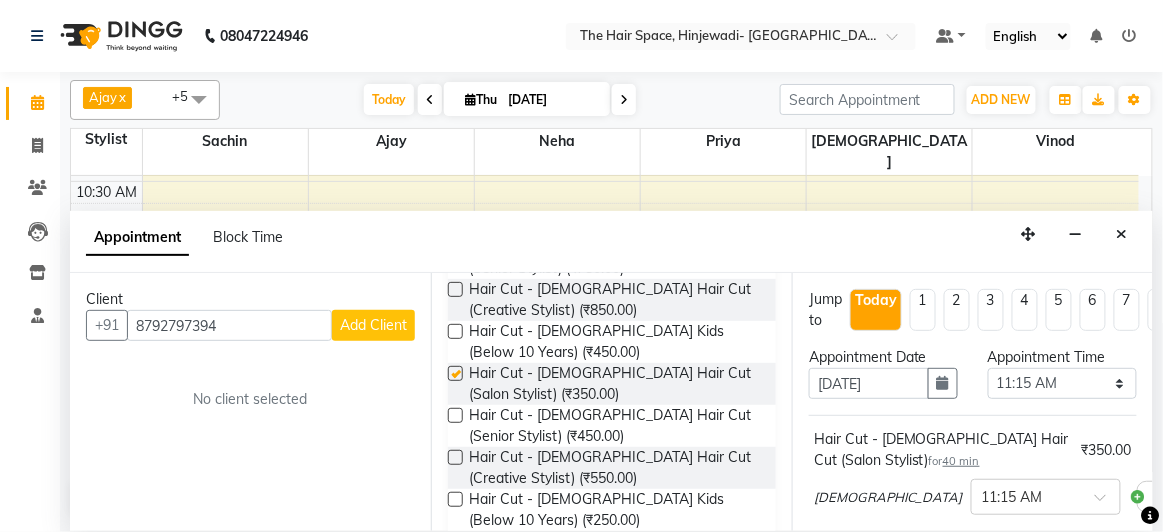 checkbox on "false" 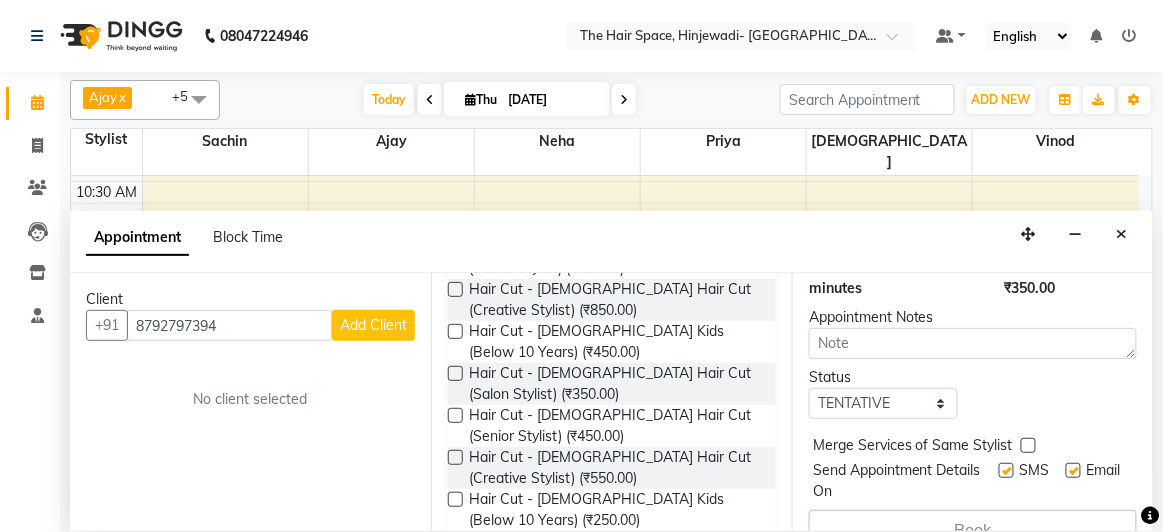 scroll, scrollTop: 341, scrollLeft: 0, axis: vertical 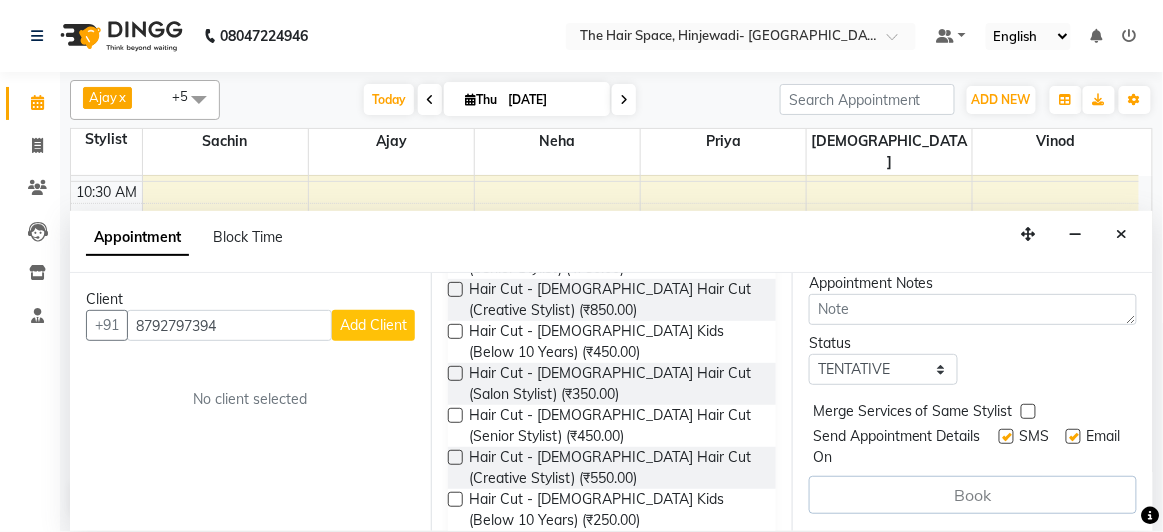 click at bounding box center (1006, 436) 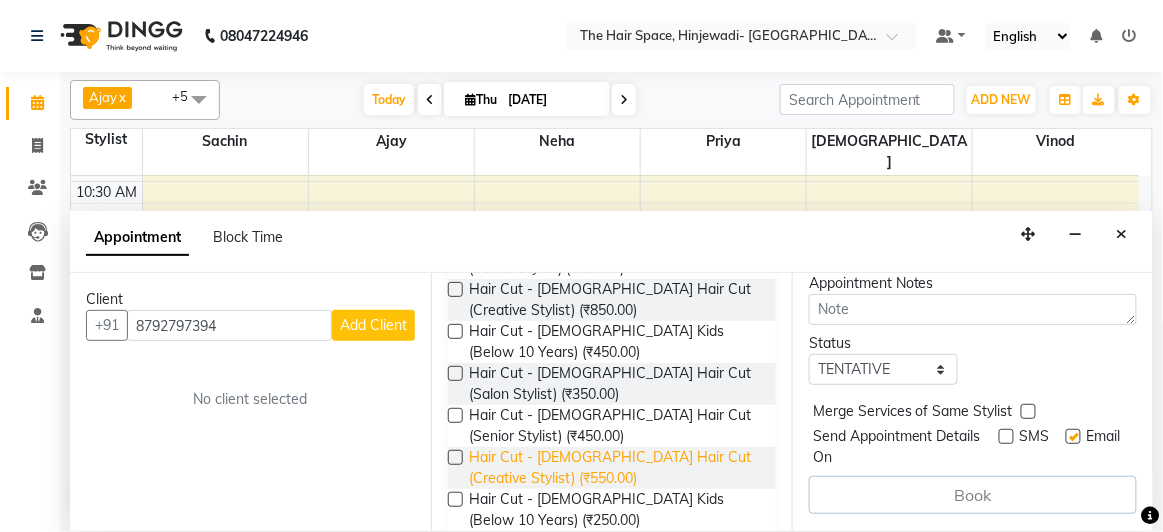 scroll, scrollTop: 0, scrollLeft: 0, axis: both 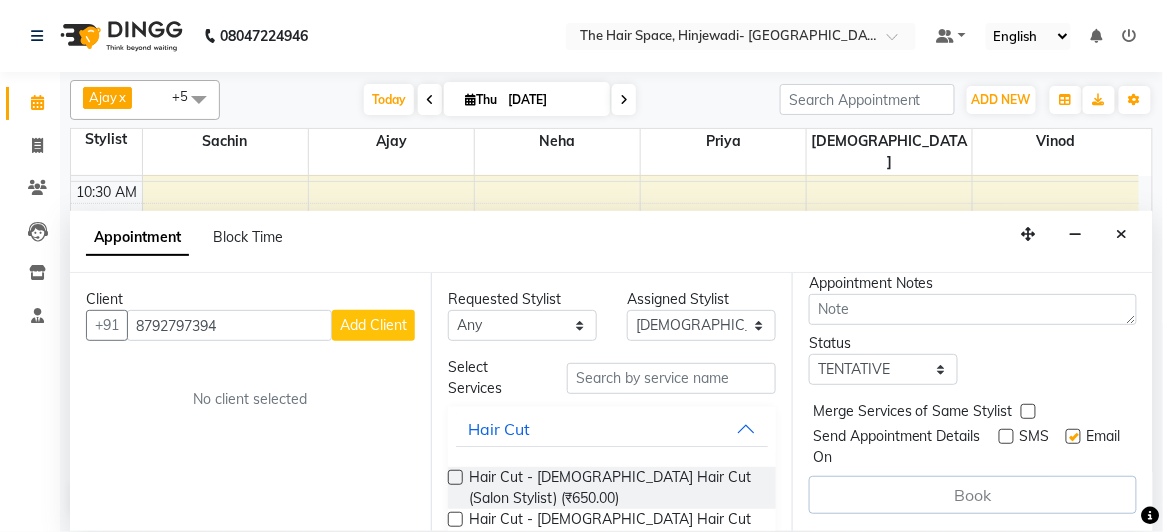 click on "Add Client" at bounding box center (373, 325) 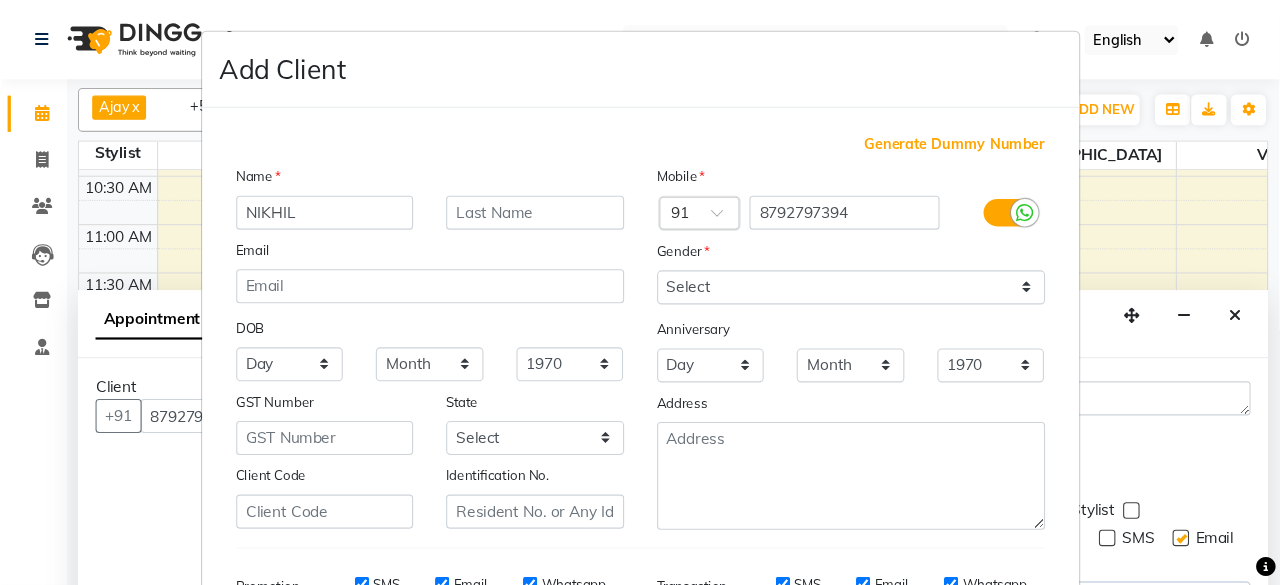 scroll, scrollTop: 214, scrollLeft: 0, axis: vertical 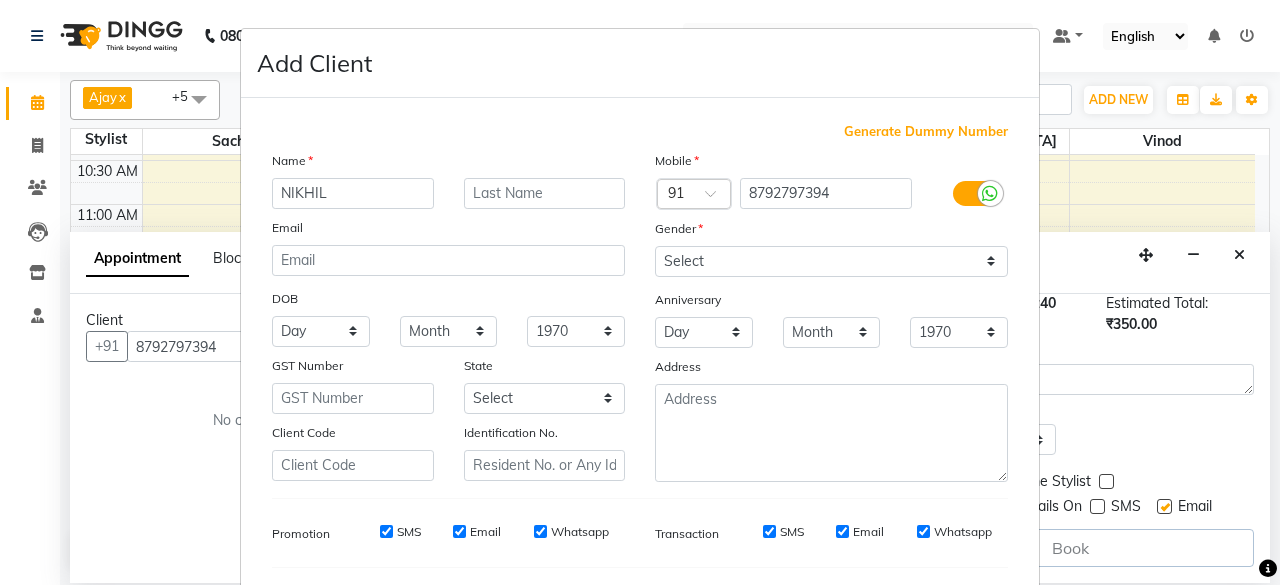 type on "NIKHIL" 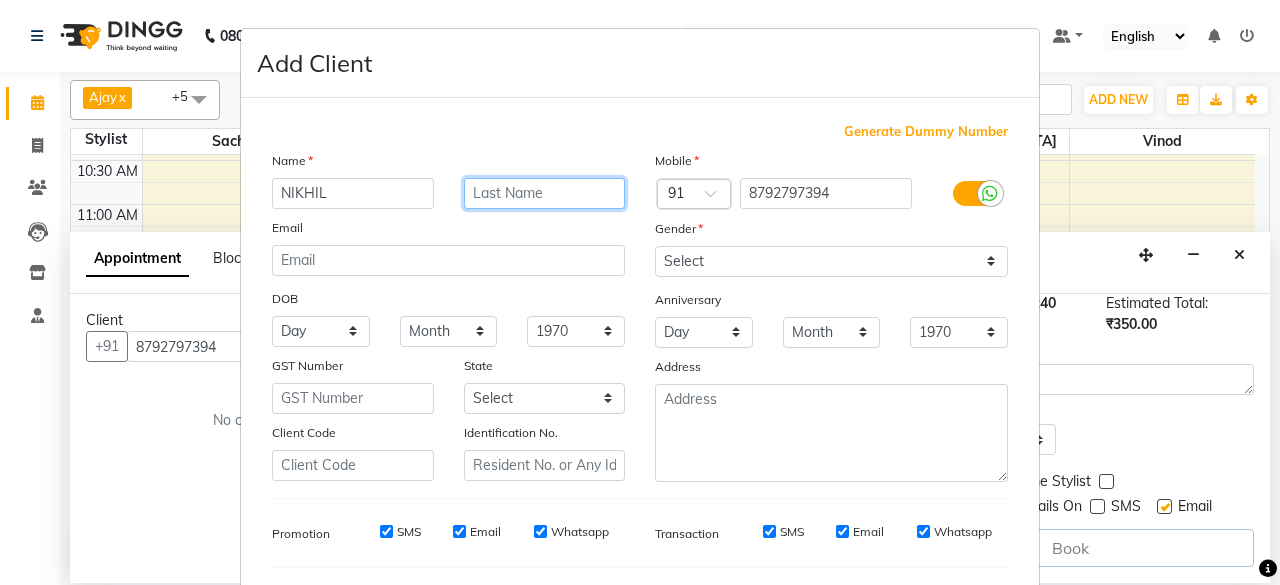 click at bounding box center (545, 193) 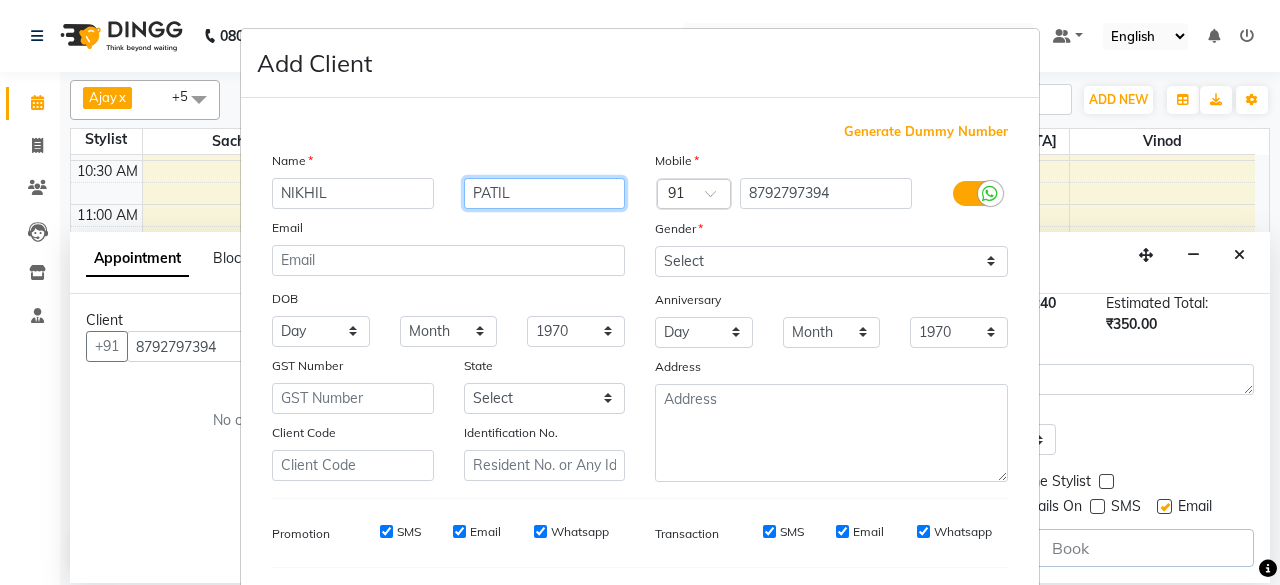 type on "PATIL" 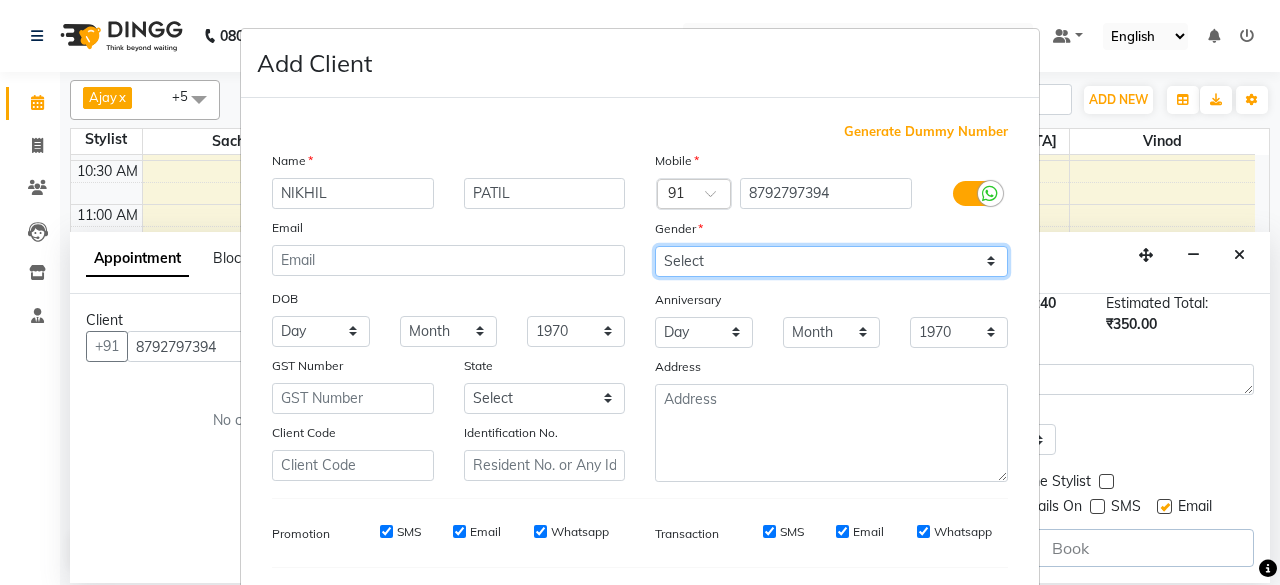 click on "Select [DEMOGRAPHIC_DATA] [DEMOGRAPHIC_DATA] Other Prefer Not To Say" at bounding box center (831, 261) 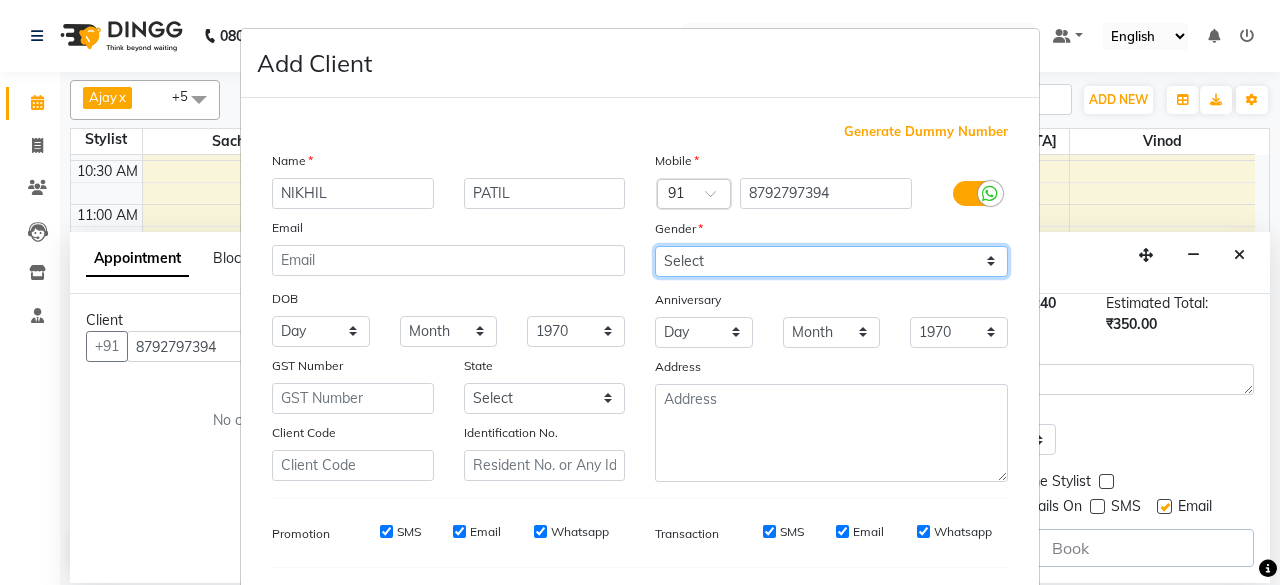 select on "[DEMOGRAPHIC_DATA]" 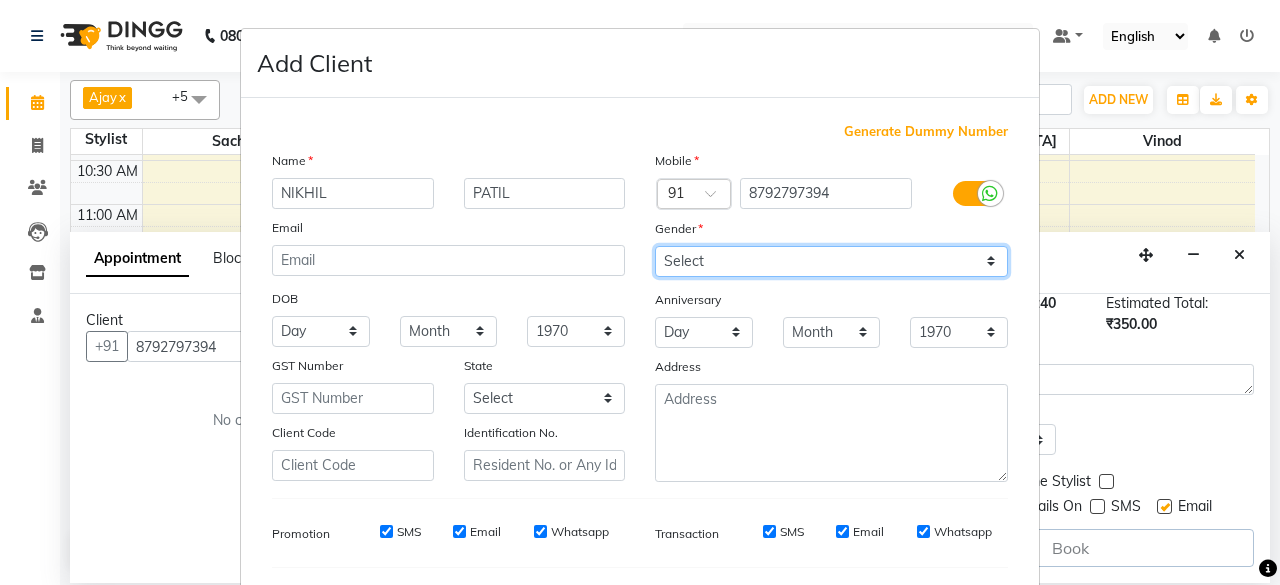 click on "Select [DEMOGRAPHIC_DATA] [DEMOGRAPHIC_DATA] Other Prefer Not To Say" at bounding box center (831, 261) 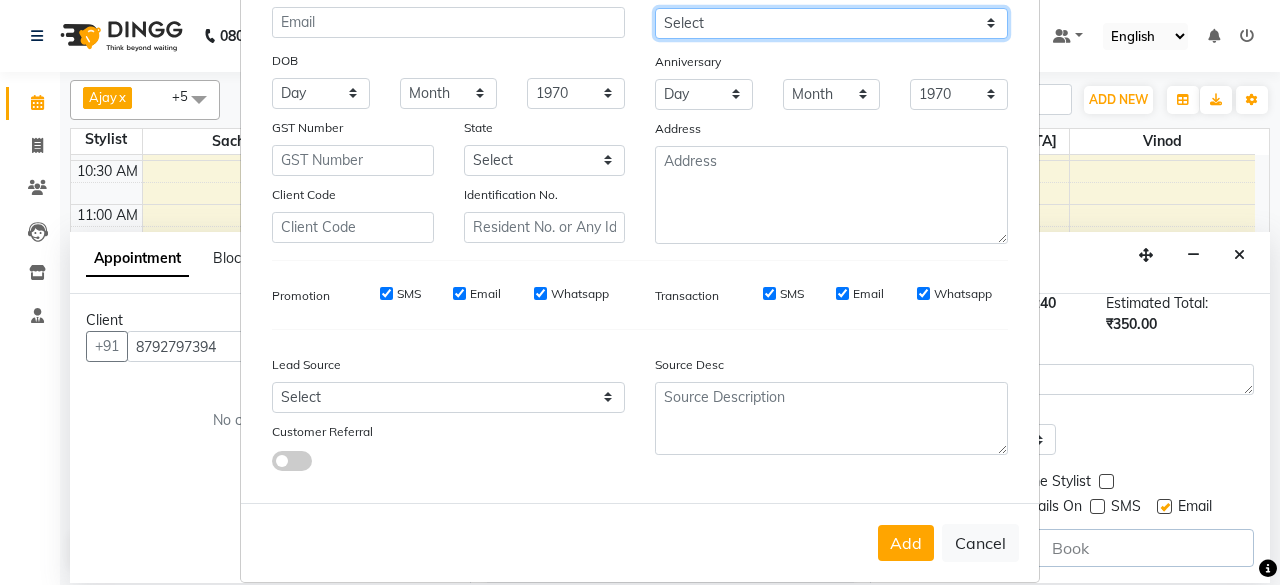 scroll, scrollTop: 260, scrollLeft: 0, axis: vertical 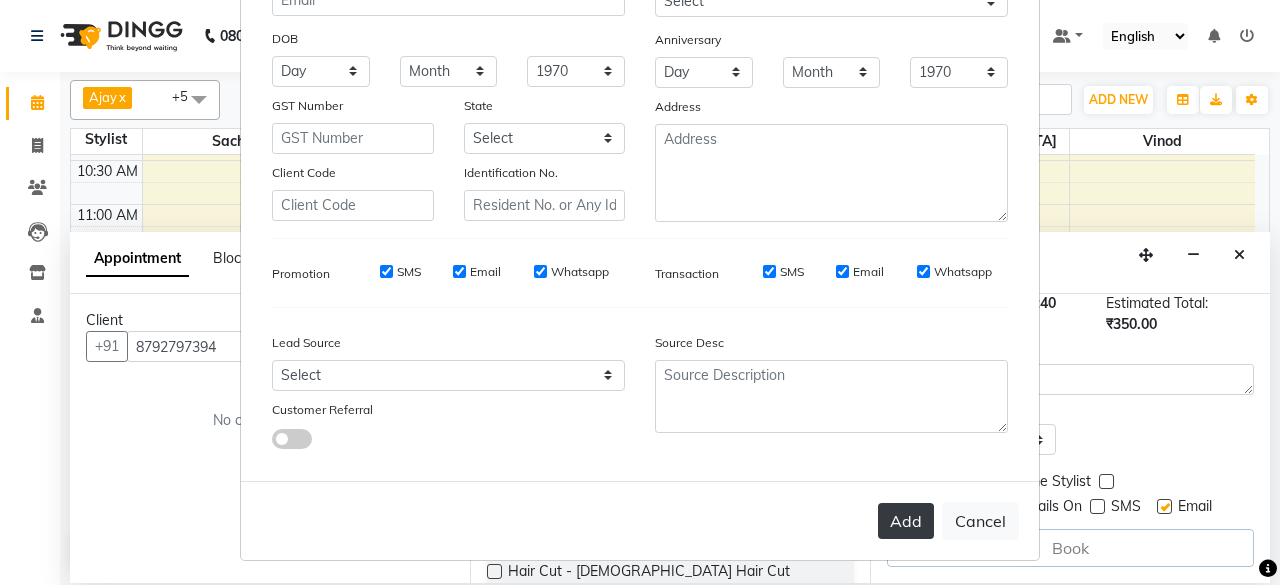click on "Add" at bounding box center [906, 521] 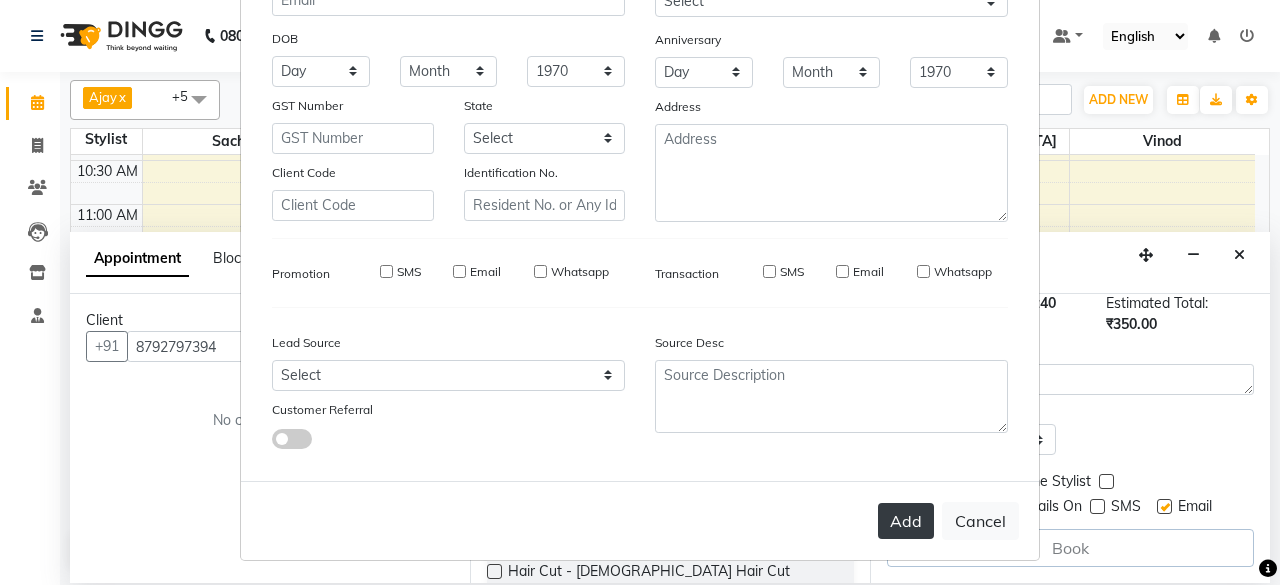 type 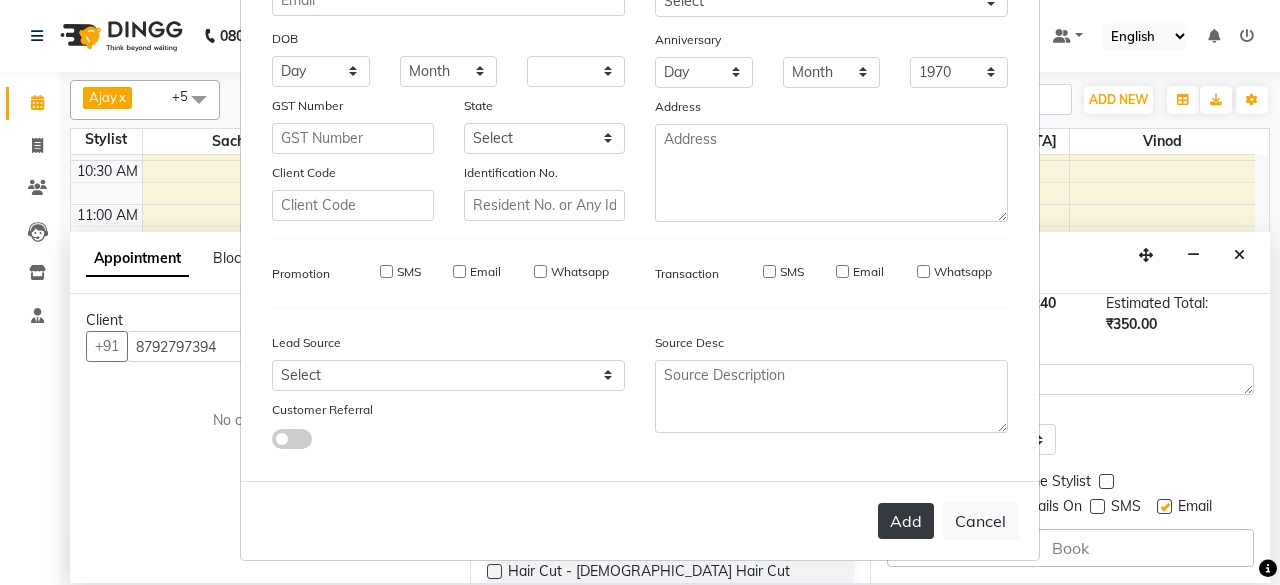 select 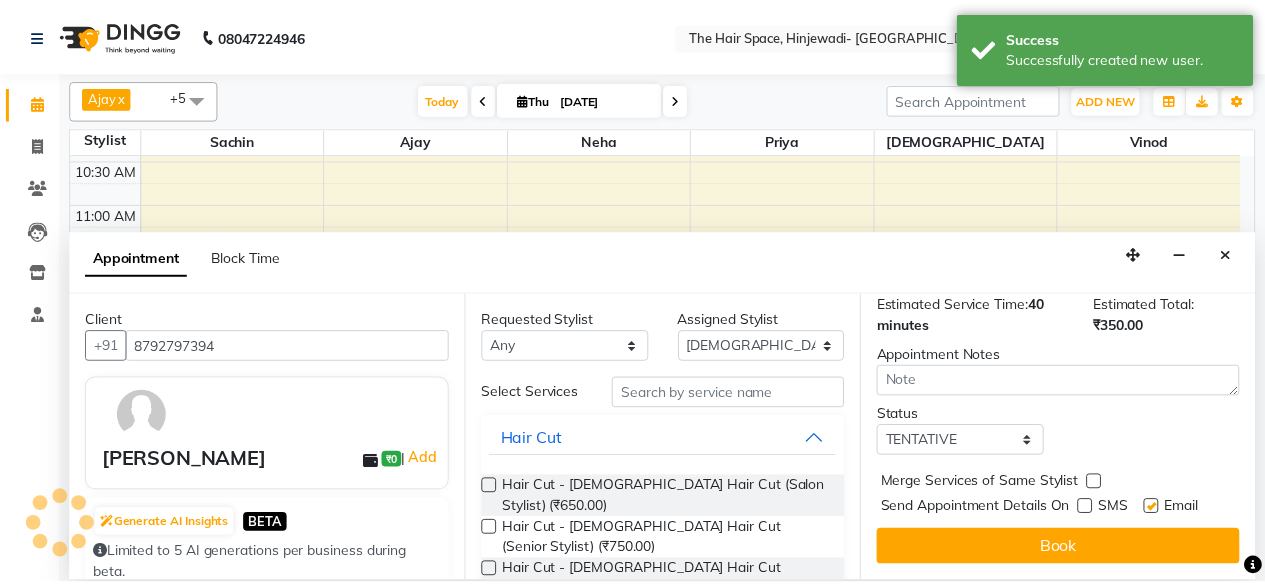 scroll, scrollTop: 293, scrollLeft: 0, axis: vertical 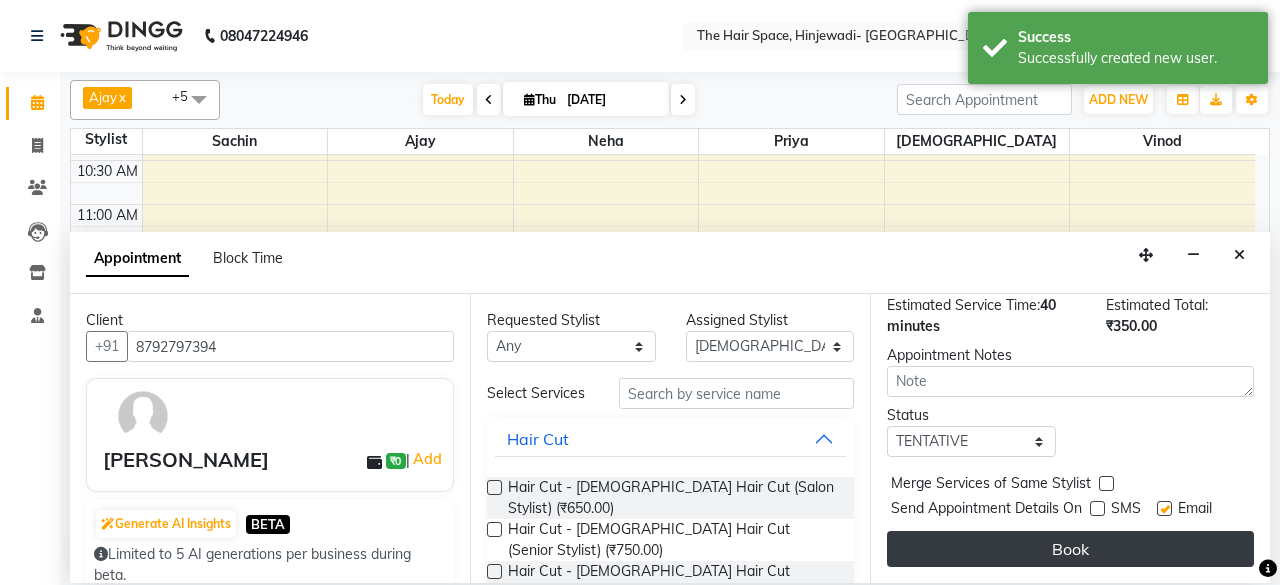 click on "Book" at bounding box center (1070, 549) 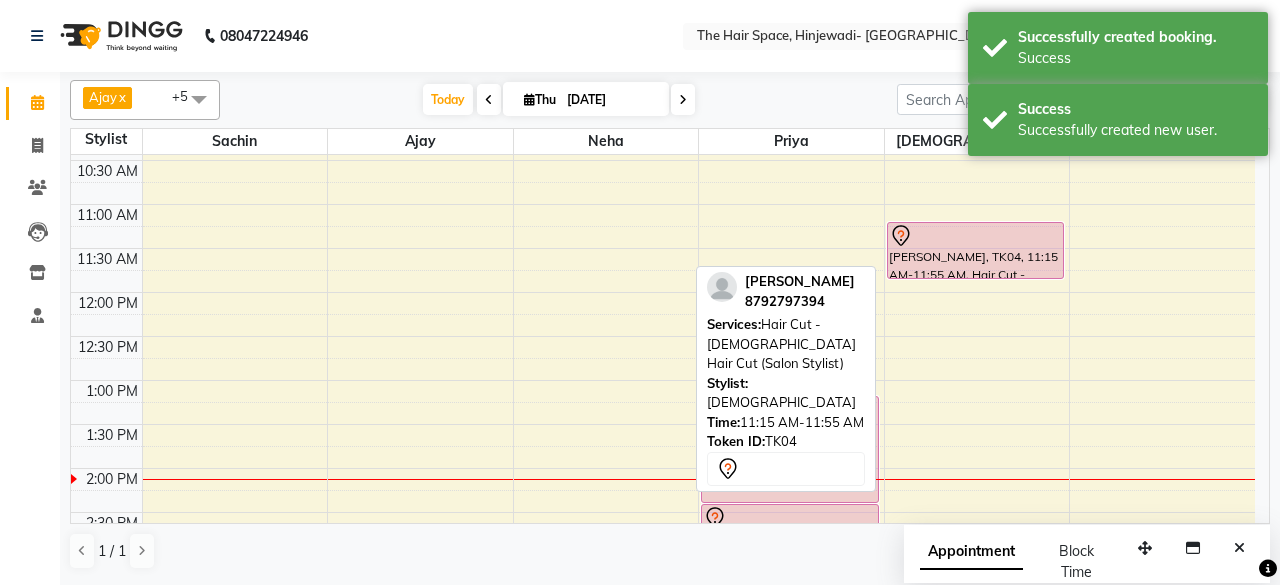 click at bounding box center [976, 236] 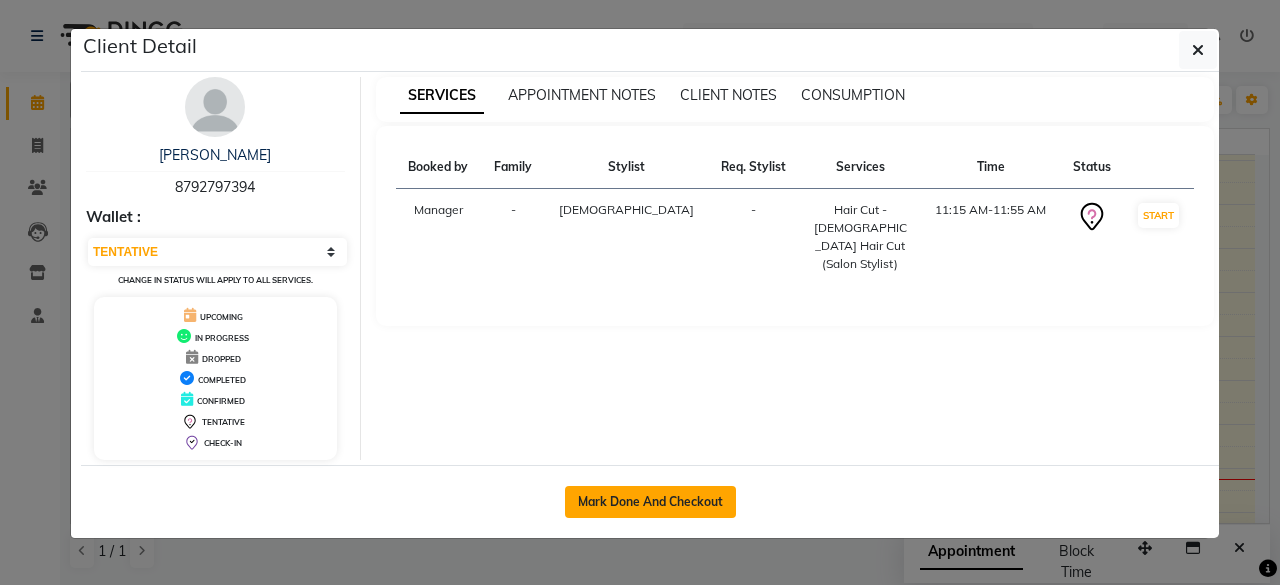 click on "Mark Done And Checkout" 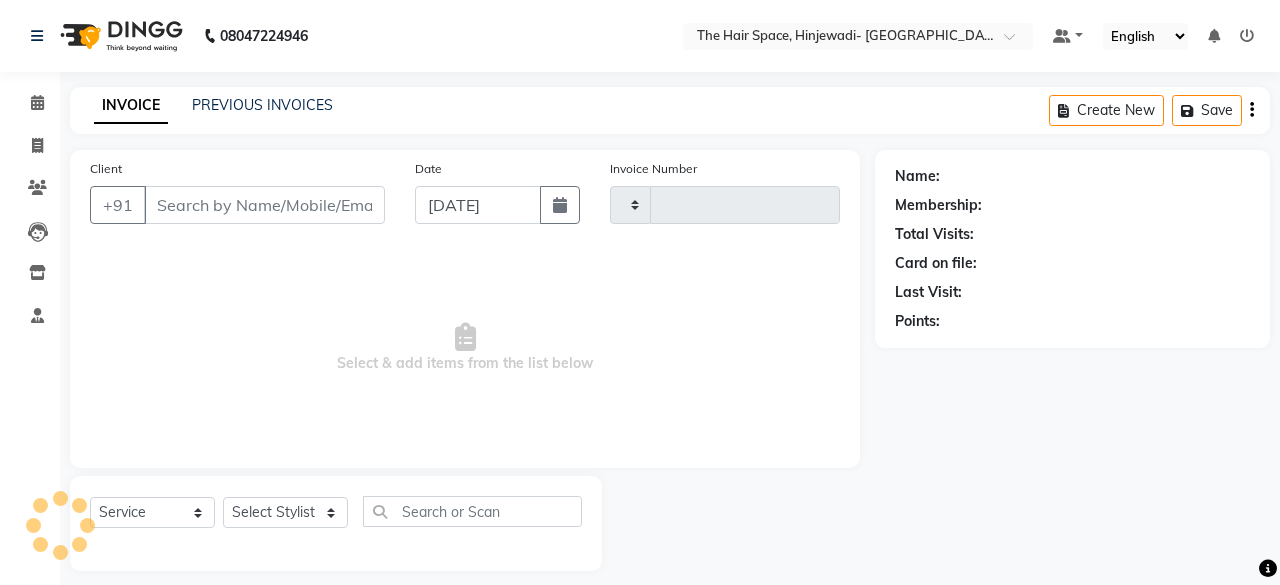 type on "1334" 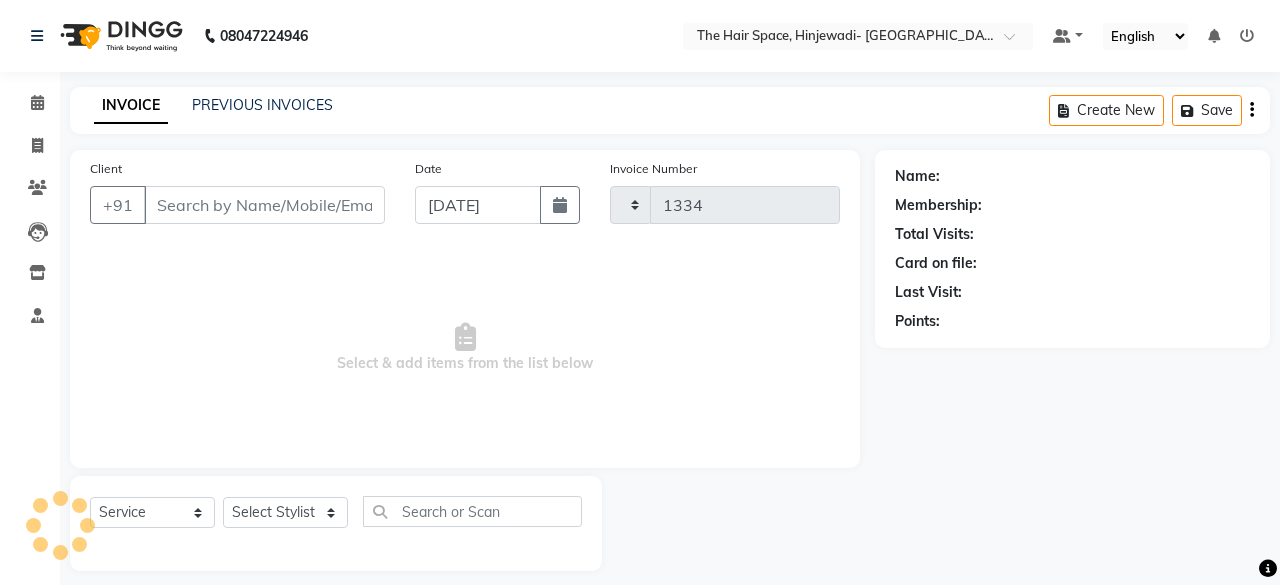 select on "6697" 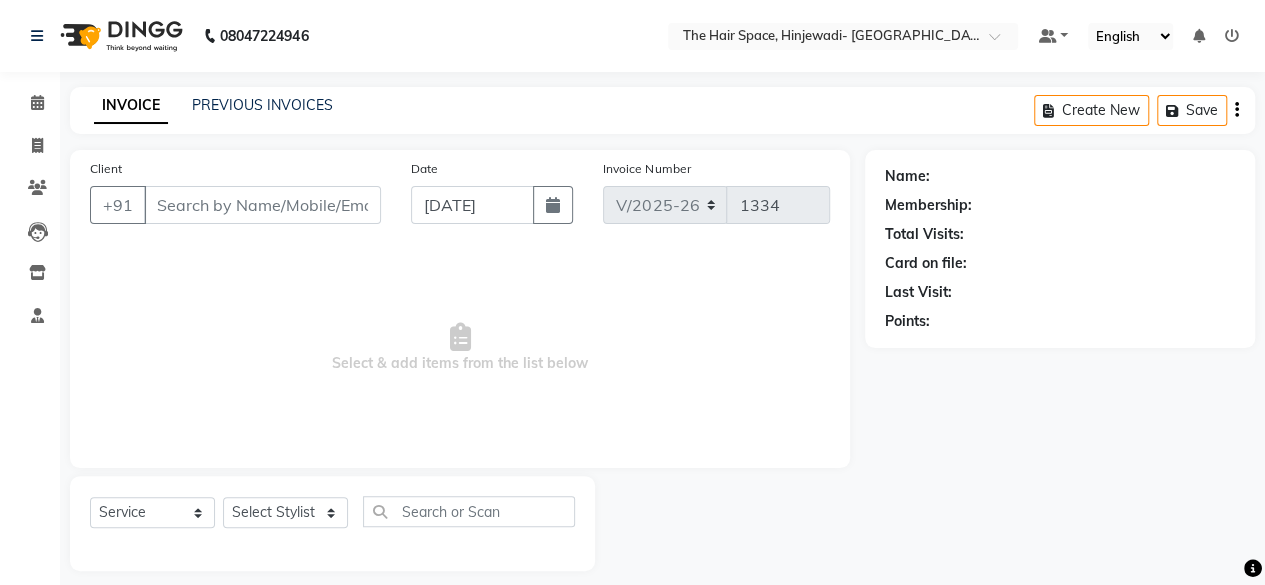 type on "8792797394" 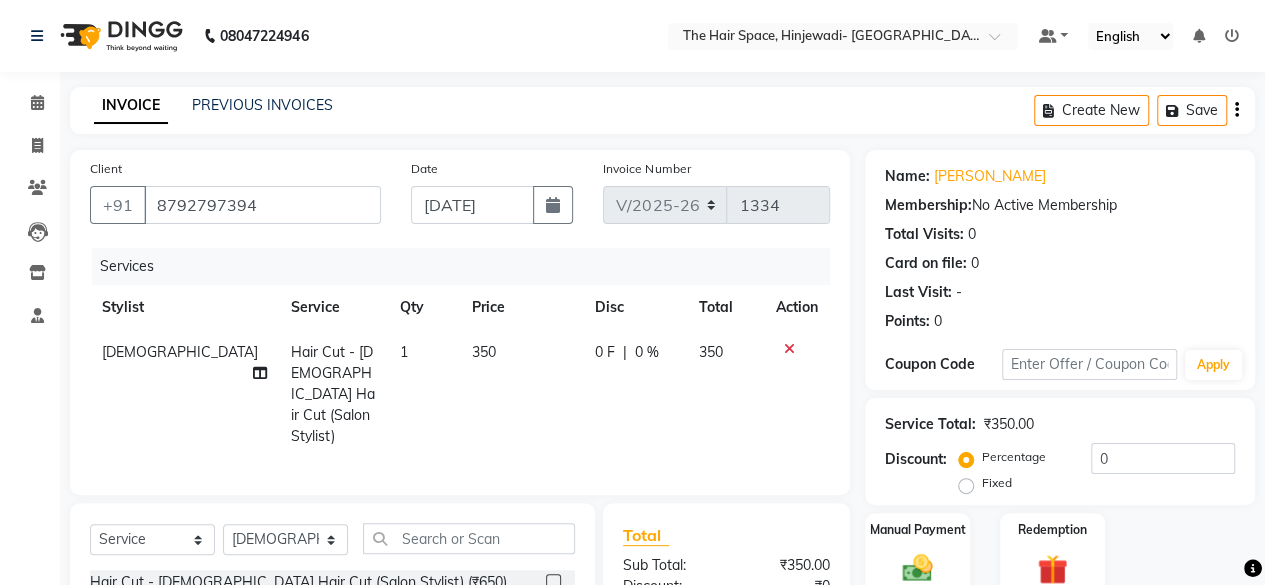 click on "350" 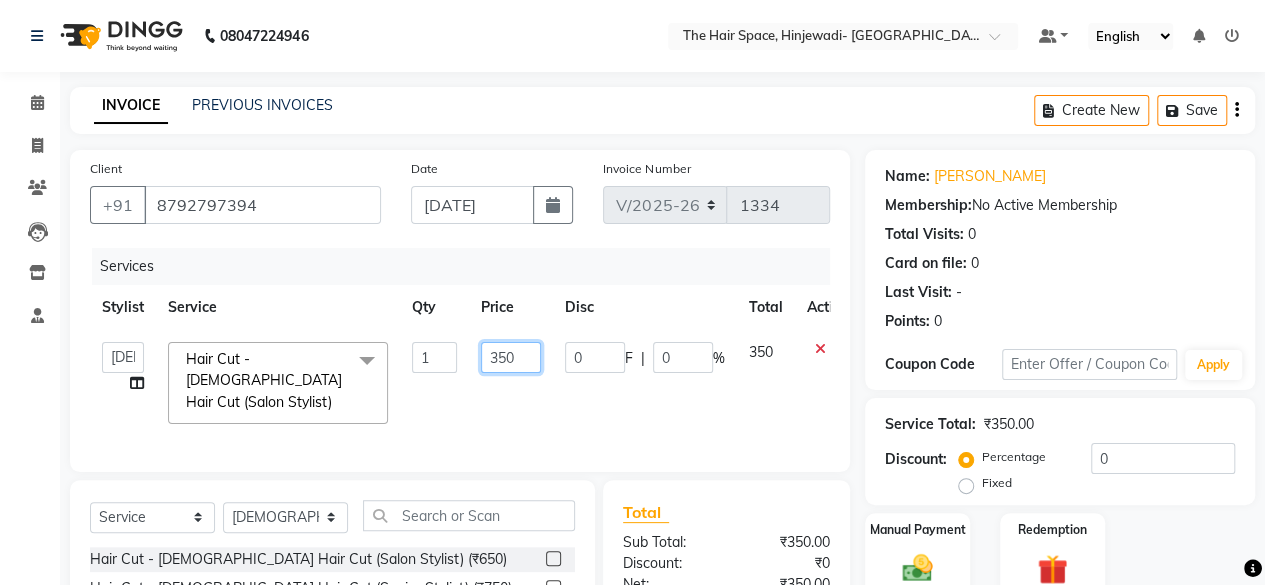 click on "350" 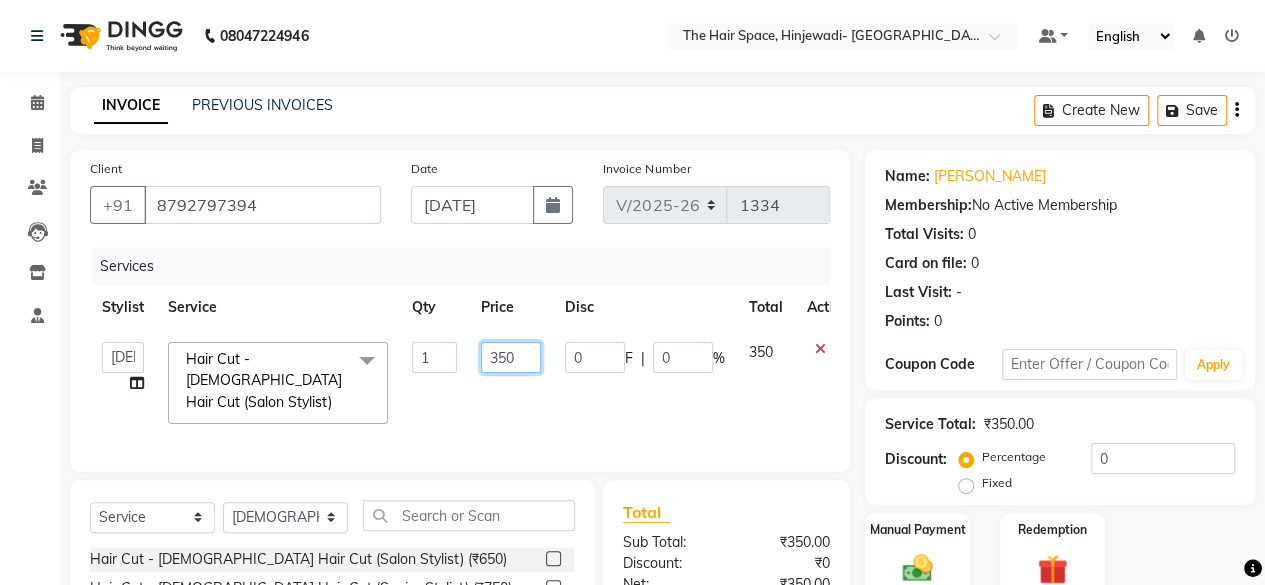 click on "350" 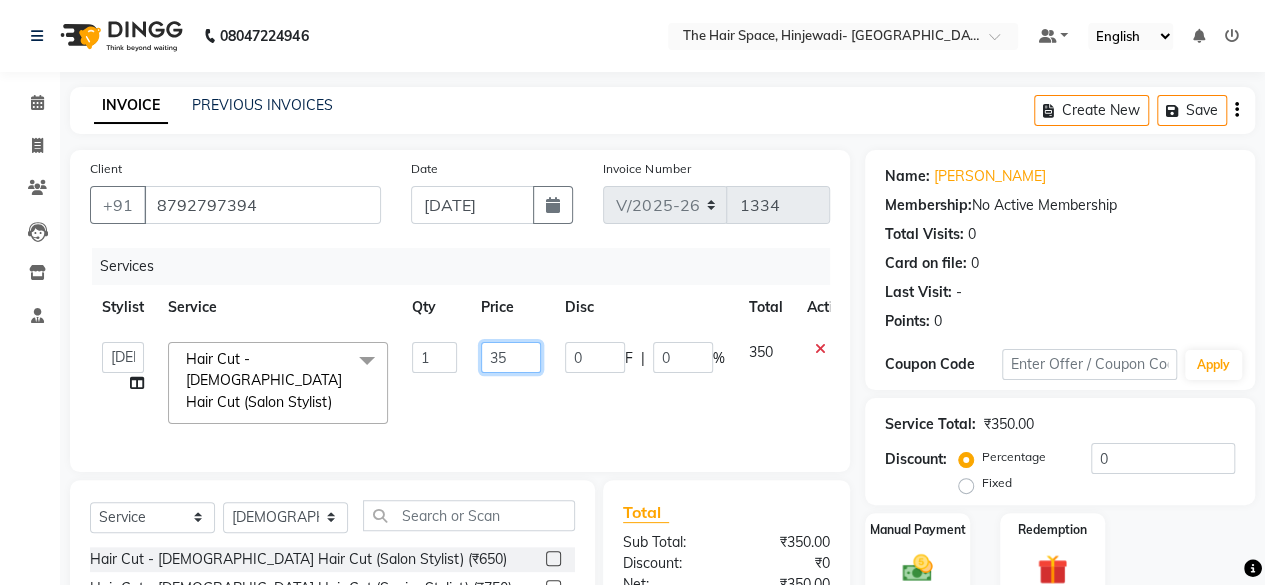 type on "3" 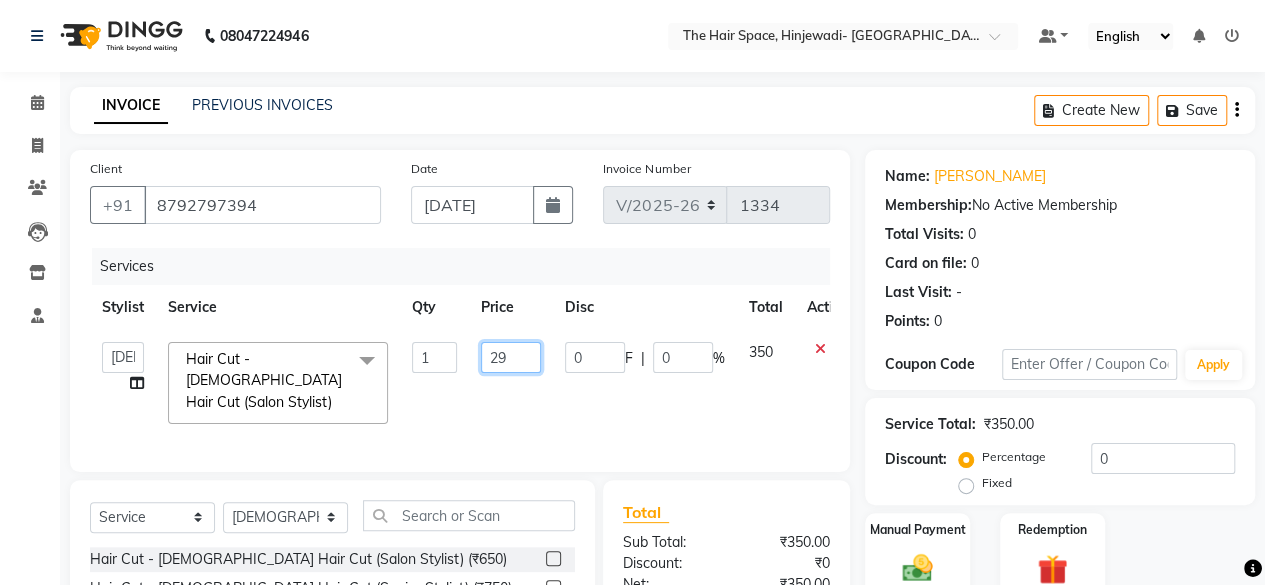 type on "299" 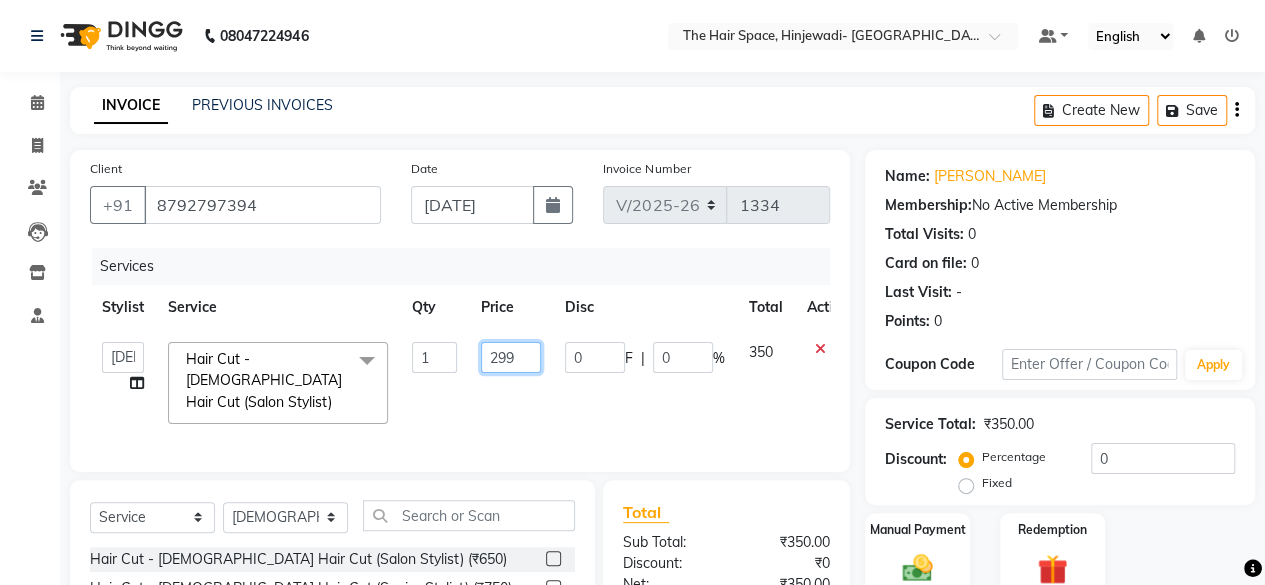 scroll, scrollTop: 100, scrollLeft: 0, axis: vertical 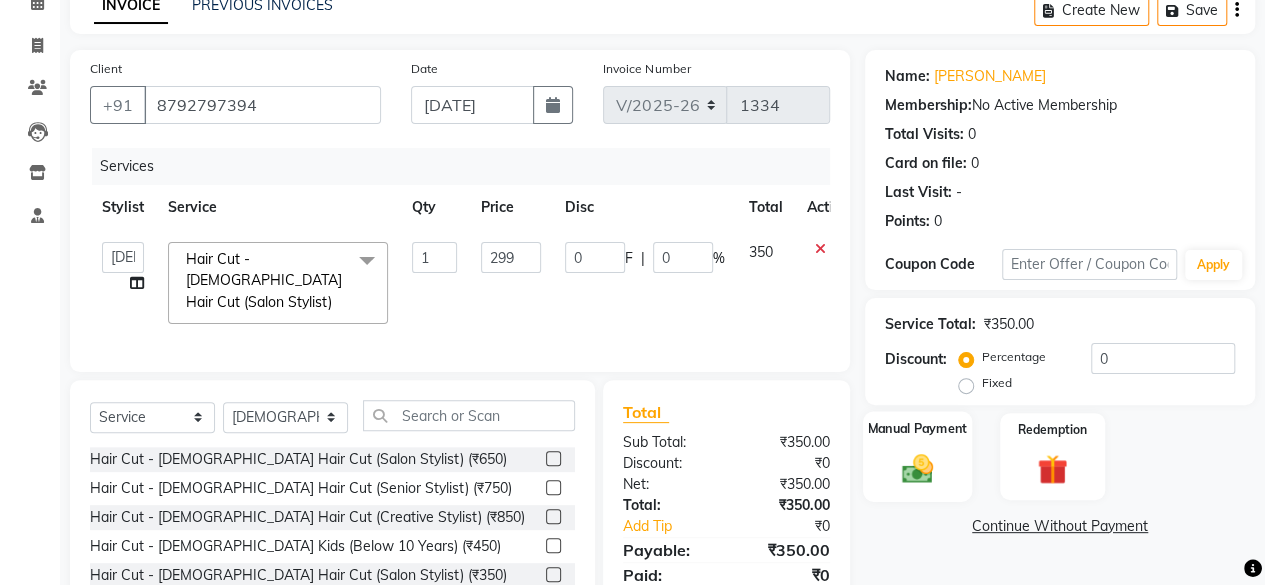 click 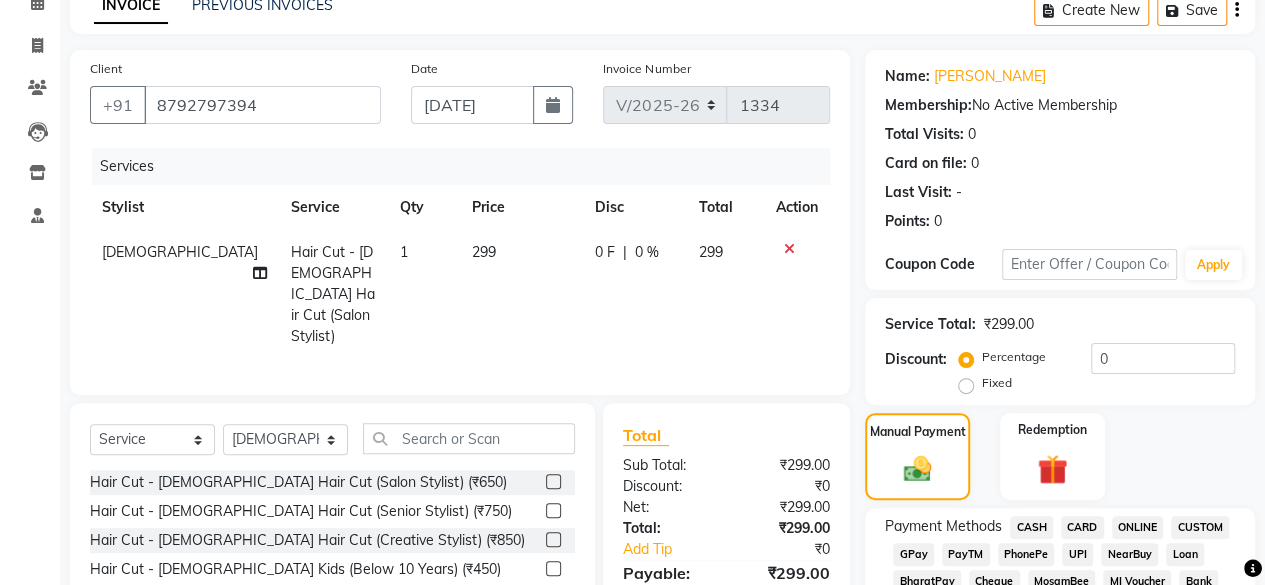 click on "GPay" 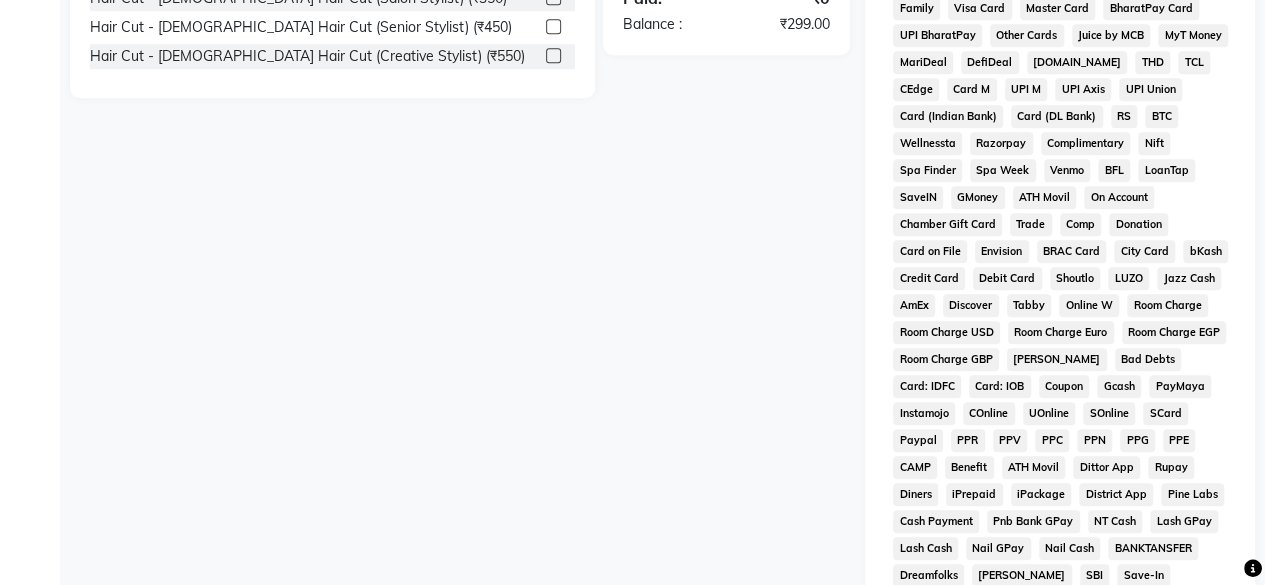 scroll, scrollTop: 972, scrollLeft: 0, axis: vertical 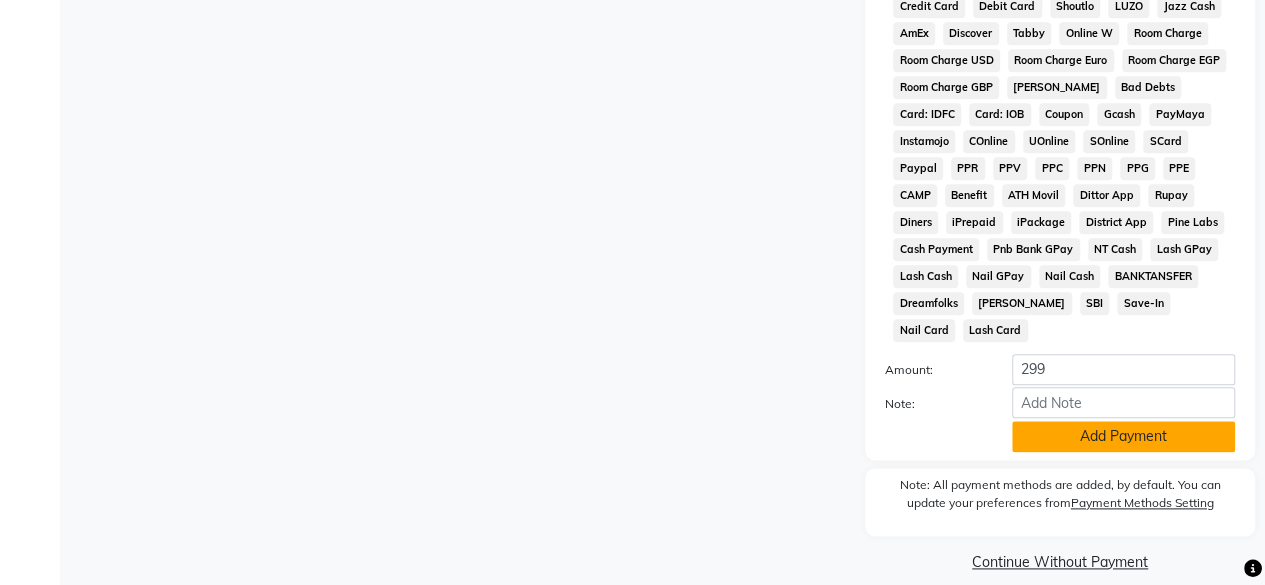 click on "Add Payment" 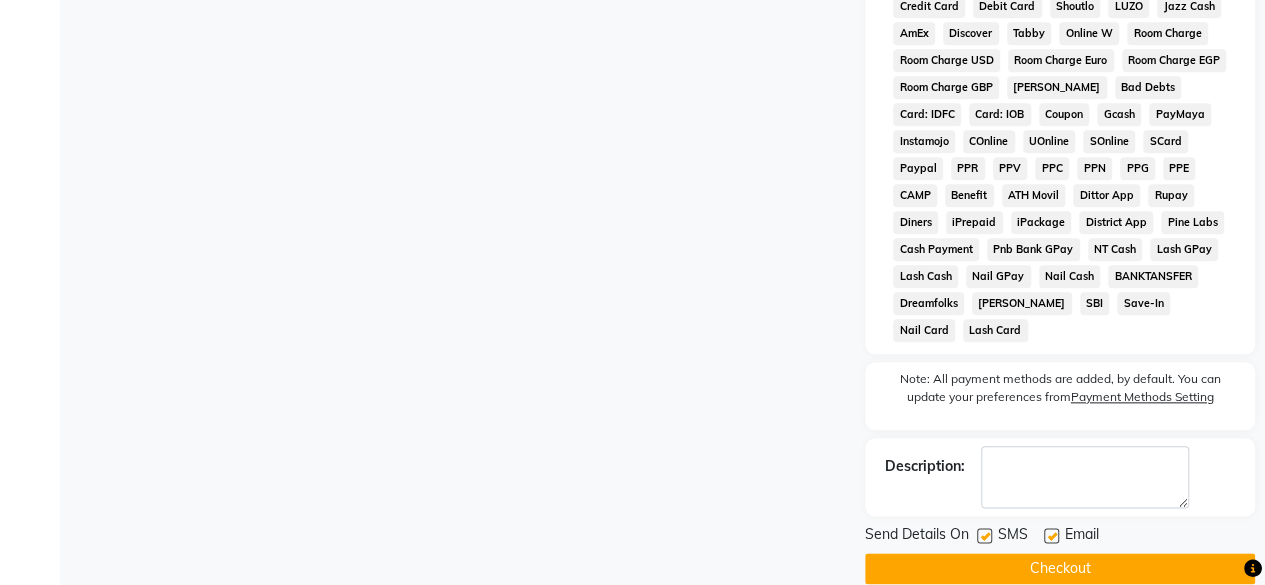 scroll, scrollTop: 978, scrollLeft: 0, axis: vertical 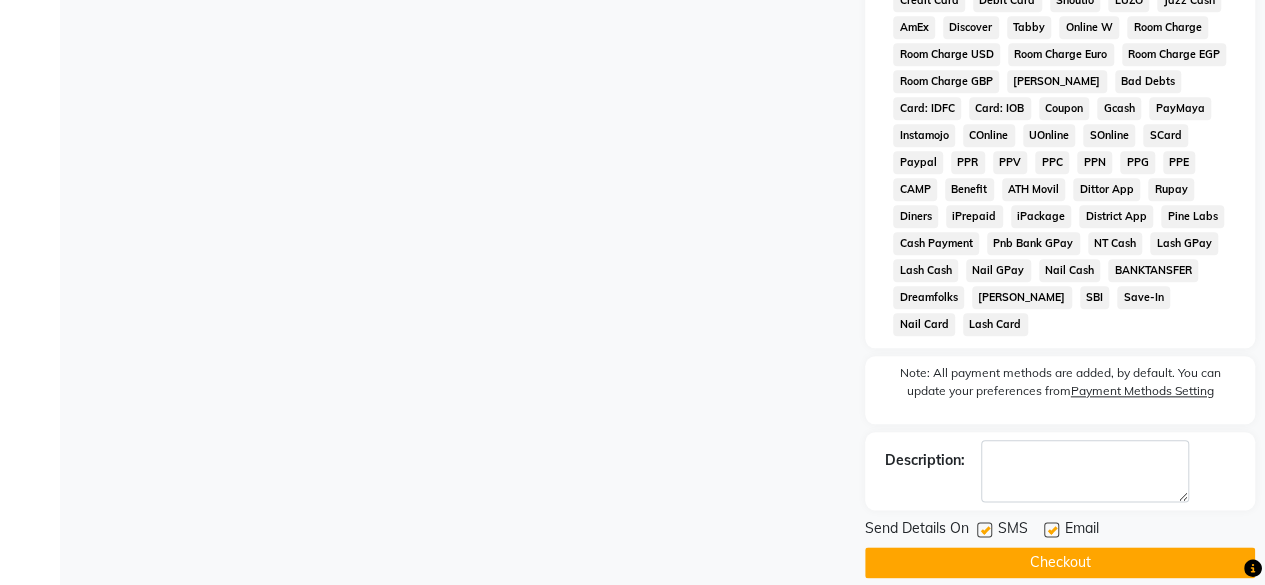 click 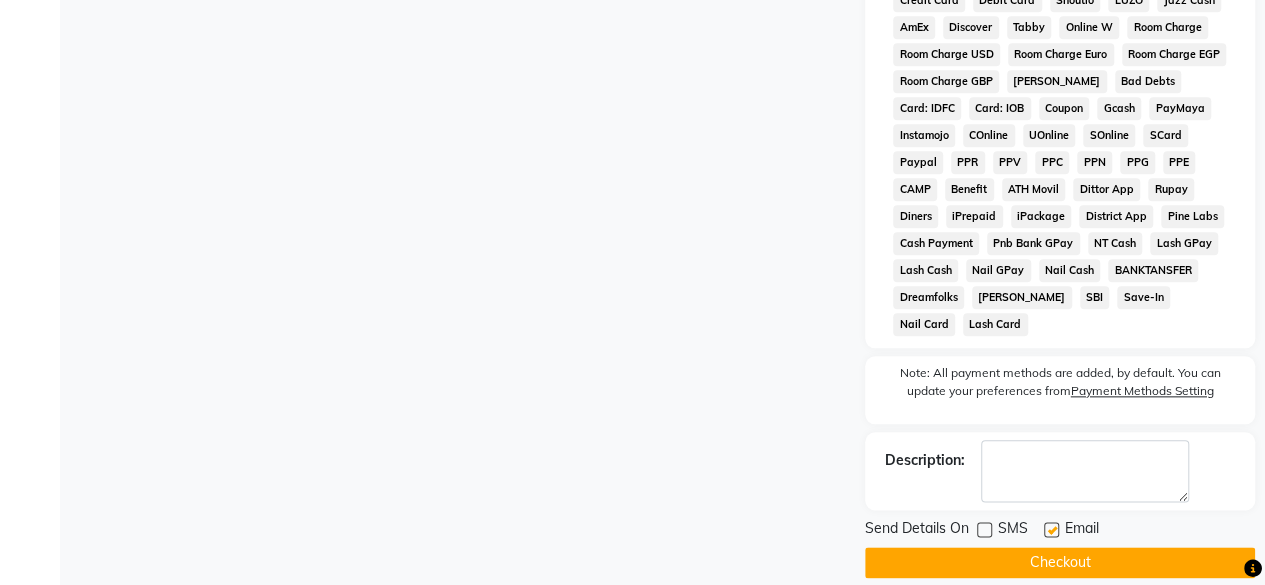 click on "Checkout" 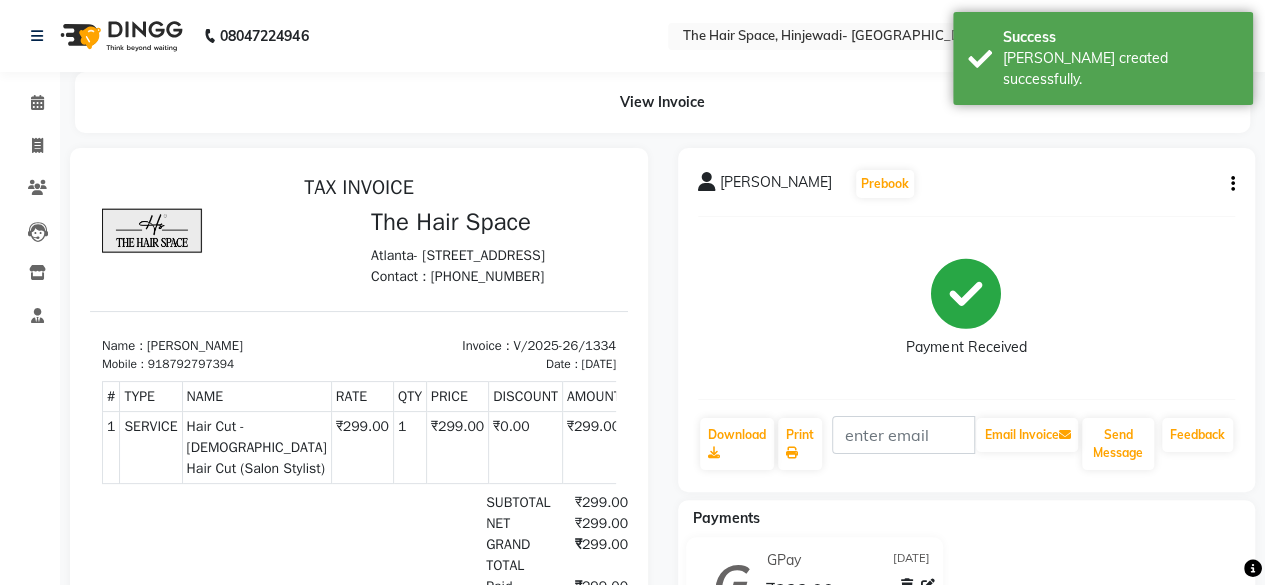 scroll, scrollTop: 0, scrollLeft: 0, axis: both 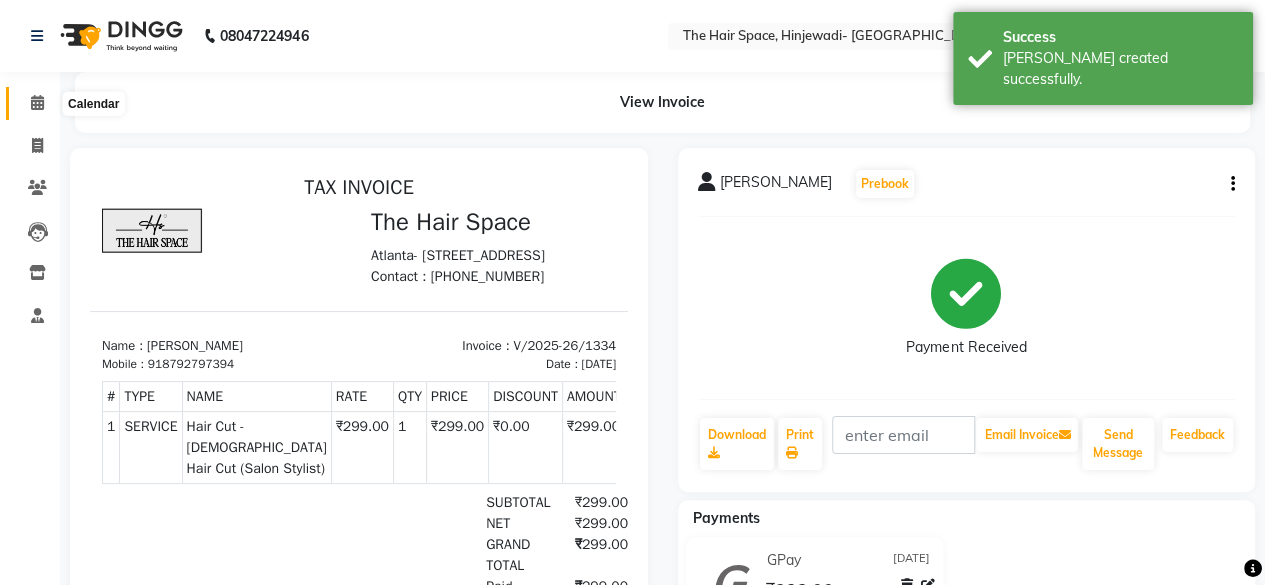 click 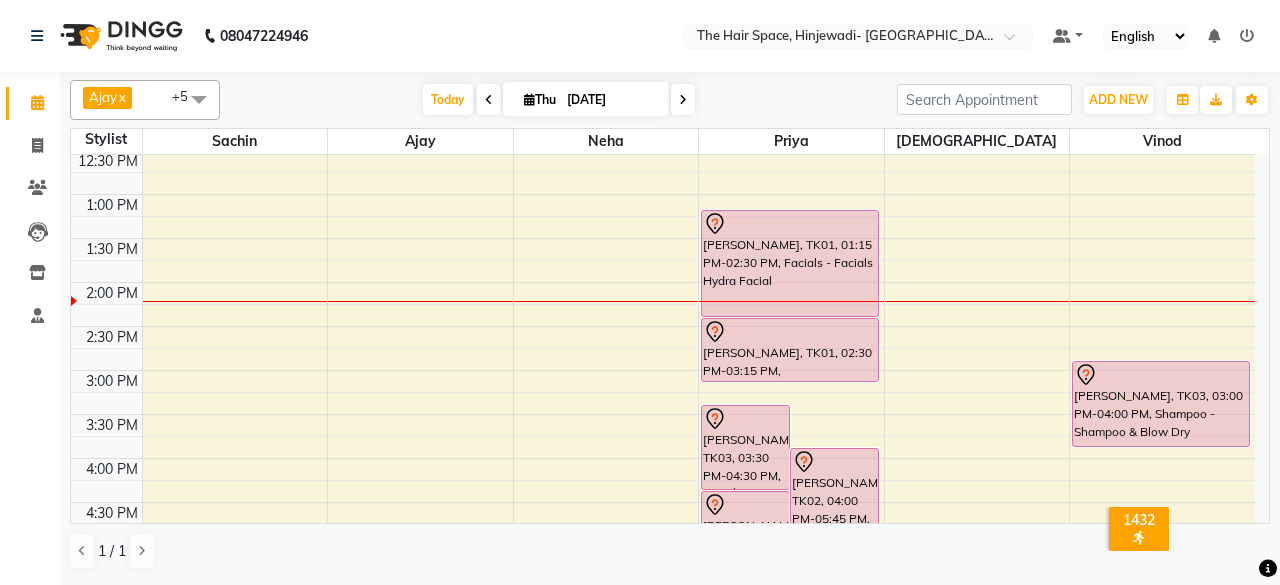 scroll, scrollTop: 500, scrollLeft: 0, axis: vertical 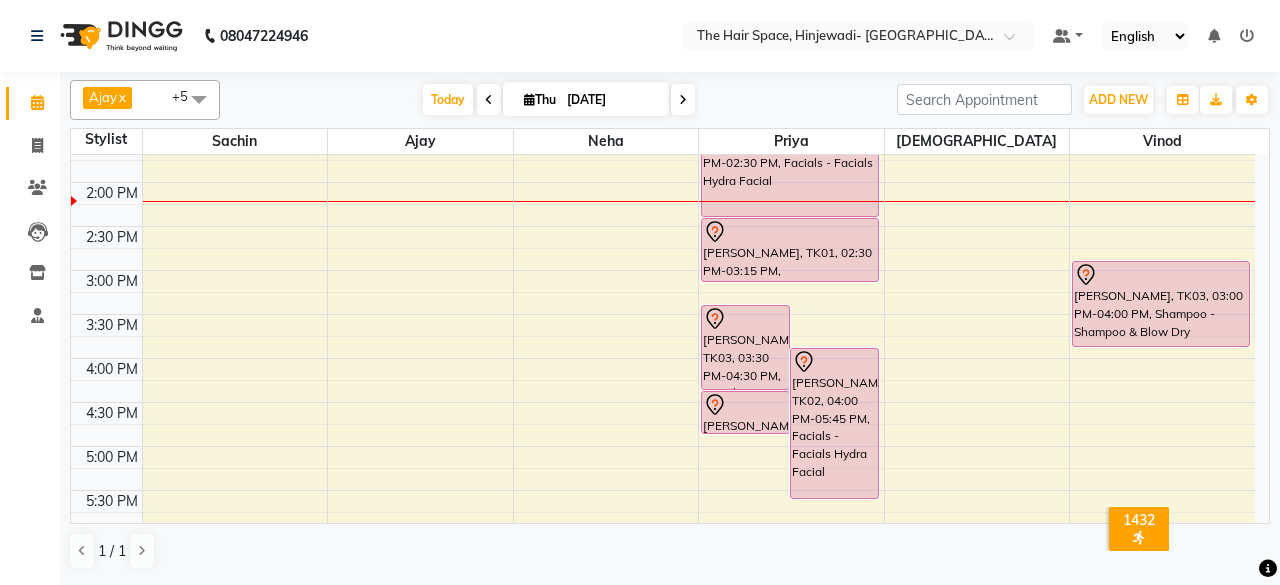 click on "[DATE]  [DATE]" at bounding box center (558, 100) 